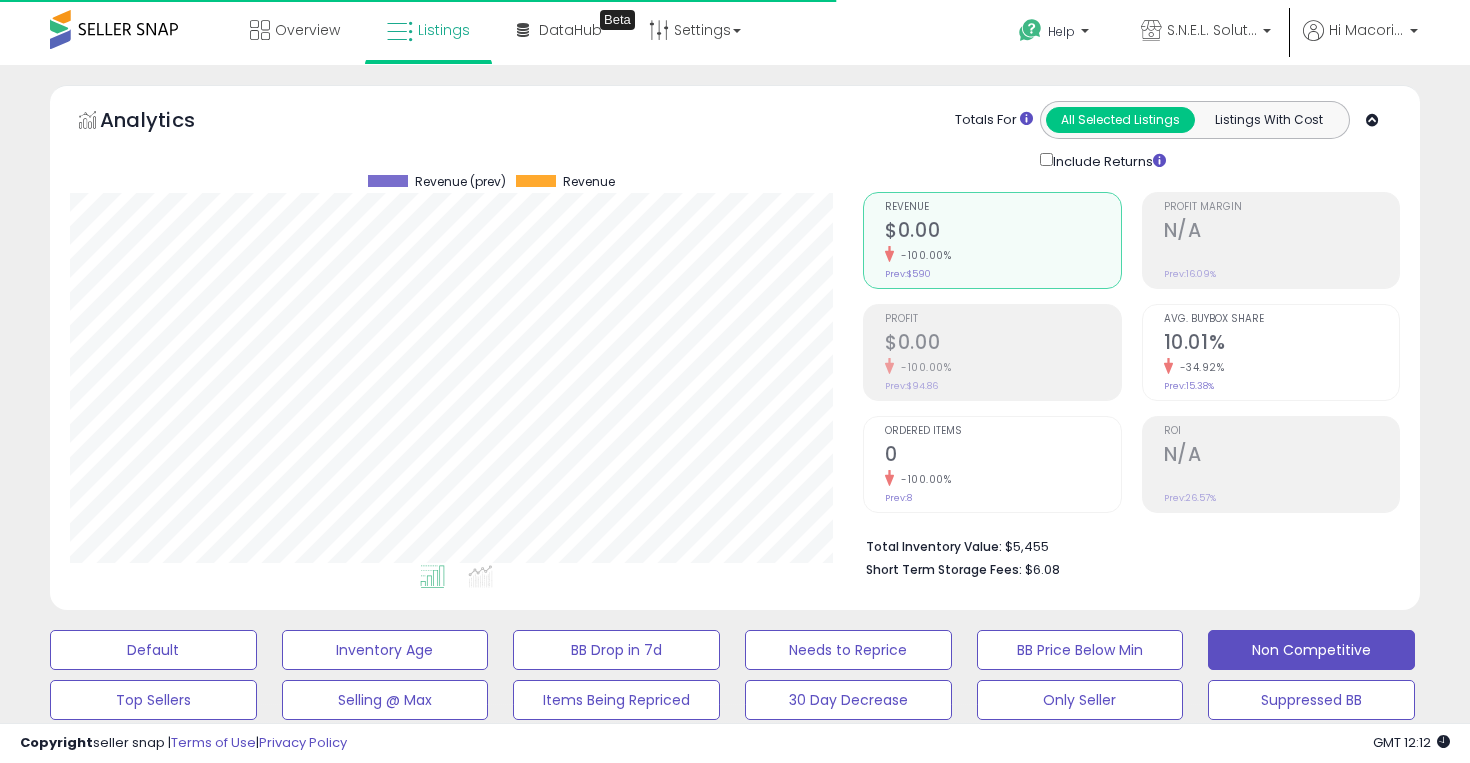 scroll, scrollTop: 928, scrollLeft: 0, axis: vertical 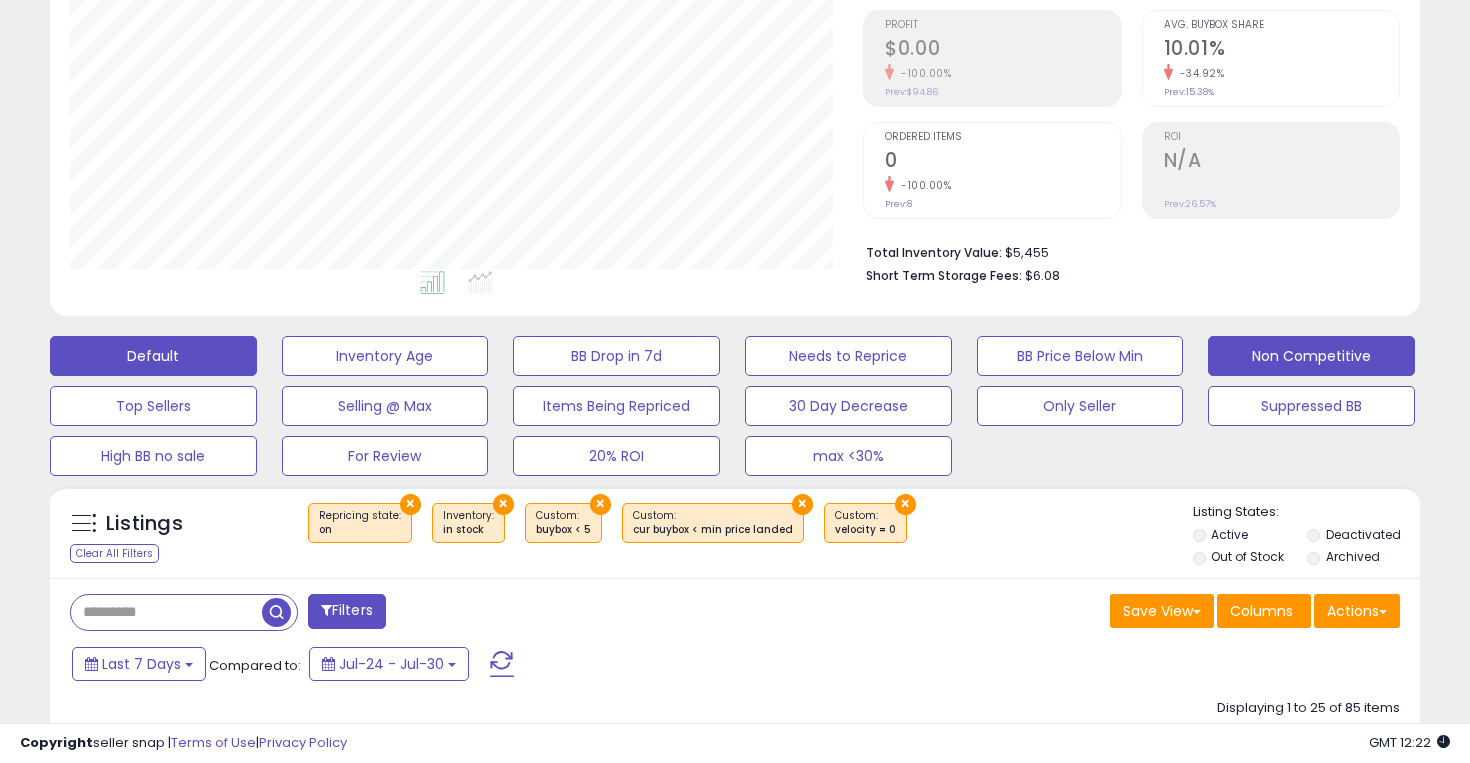 click on "Default" at bounding box center [153, 356] 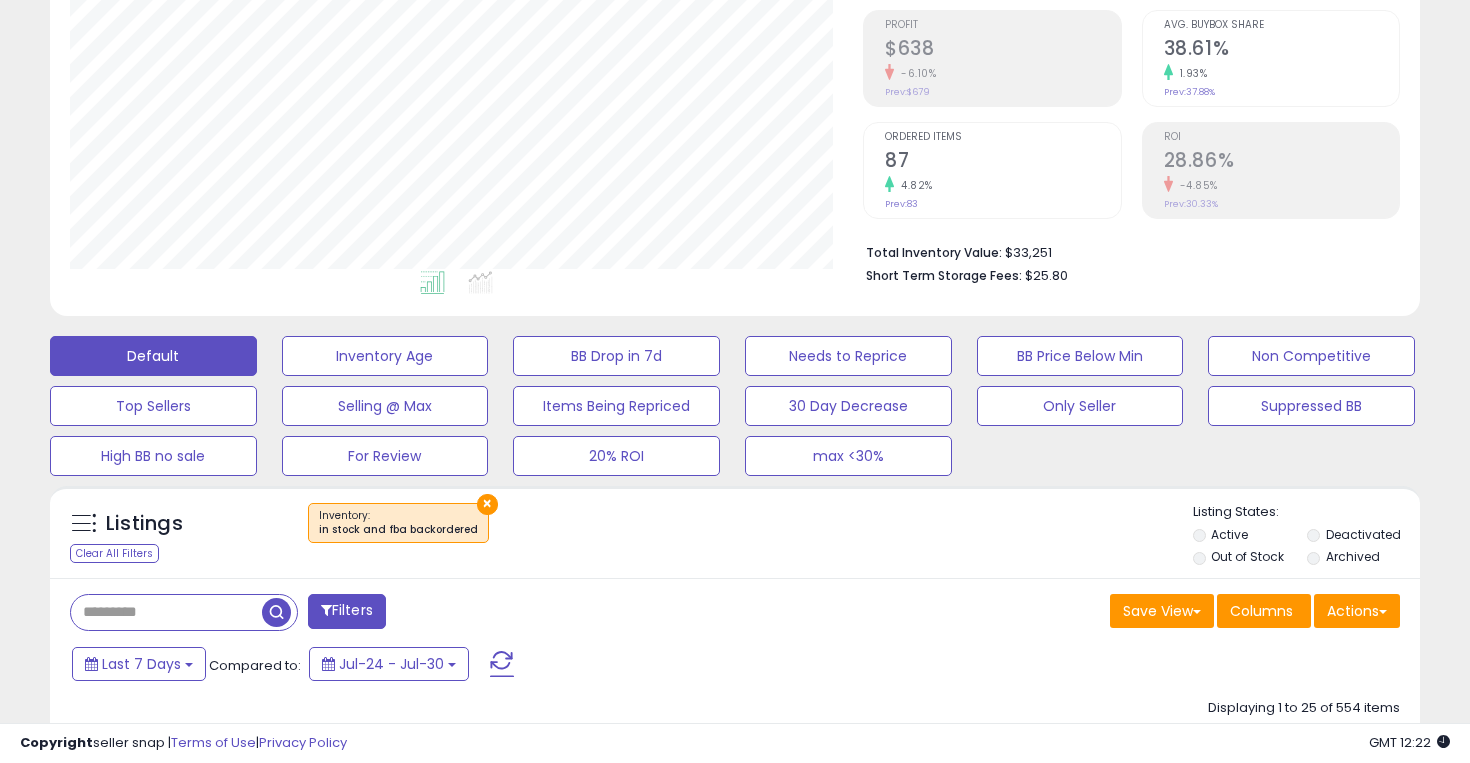 scroll, scrollTop: 999590, scrollLeft: 999206, axis: both 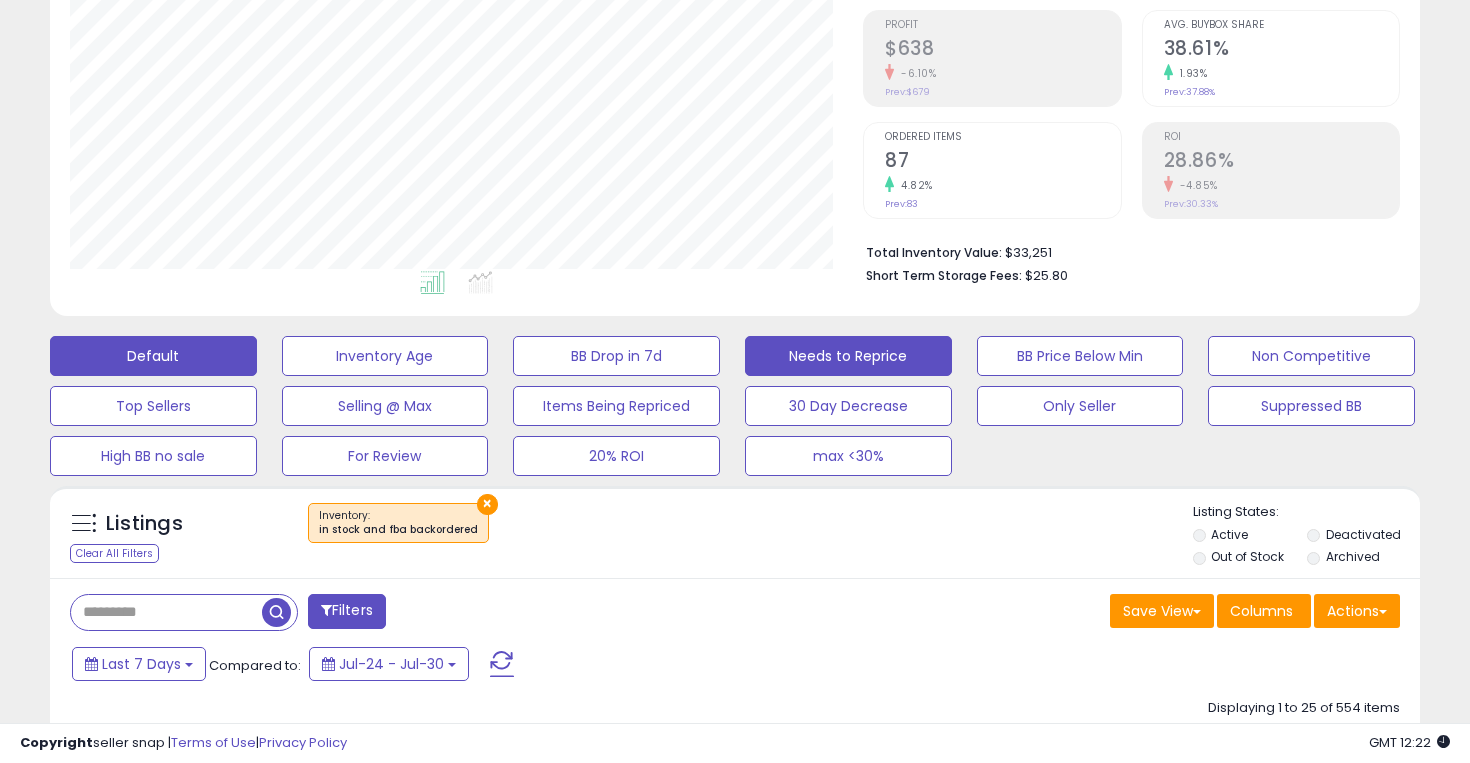 click on "Needs to Reprice" at bounding box center [385, 356] 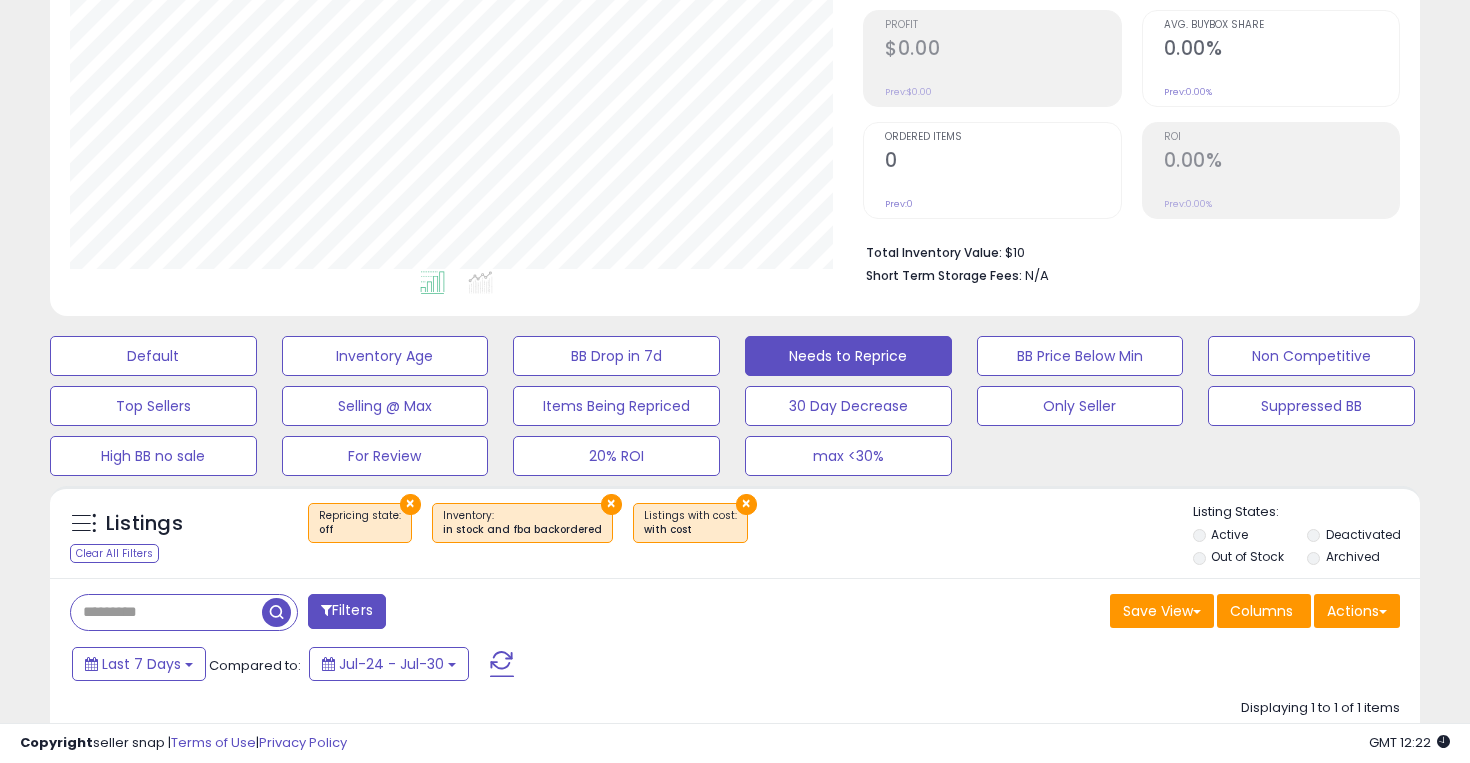 scroll, scrollTop: 999590, scrollLeft: 999206, axis: both 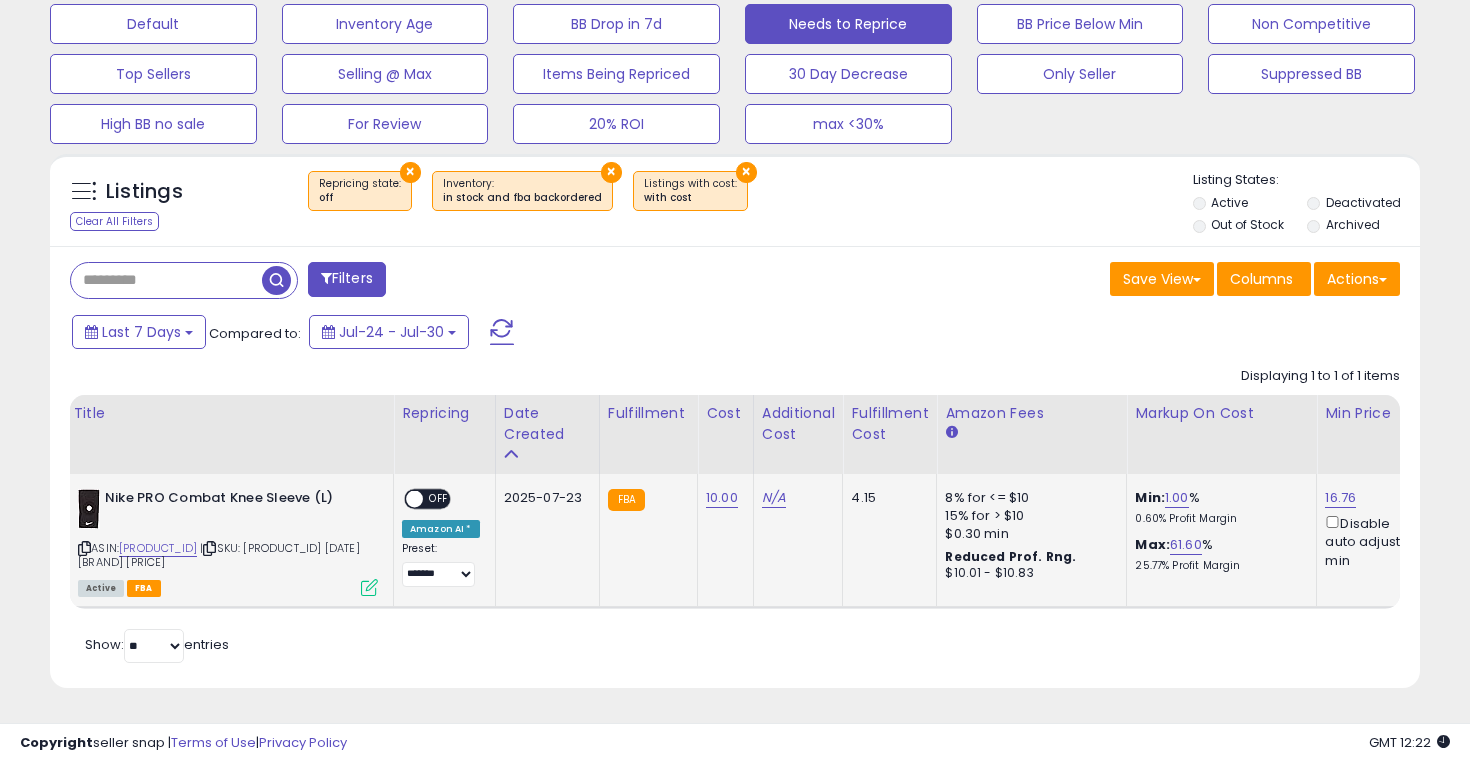 click at bounding box center (414, 499) 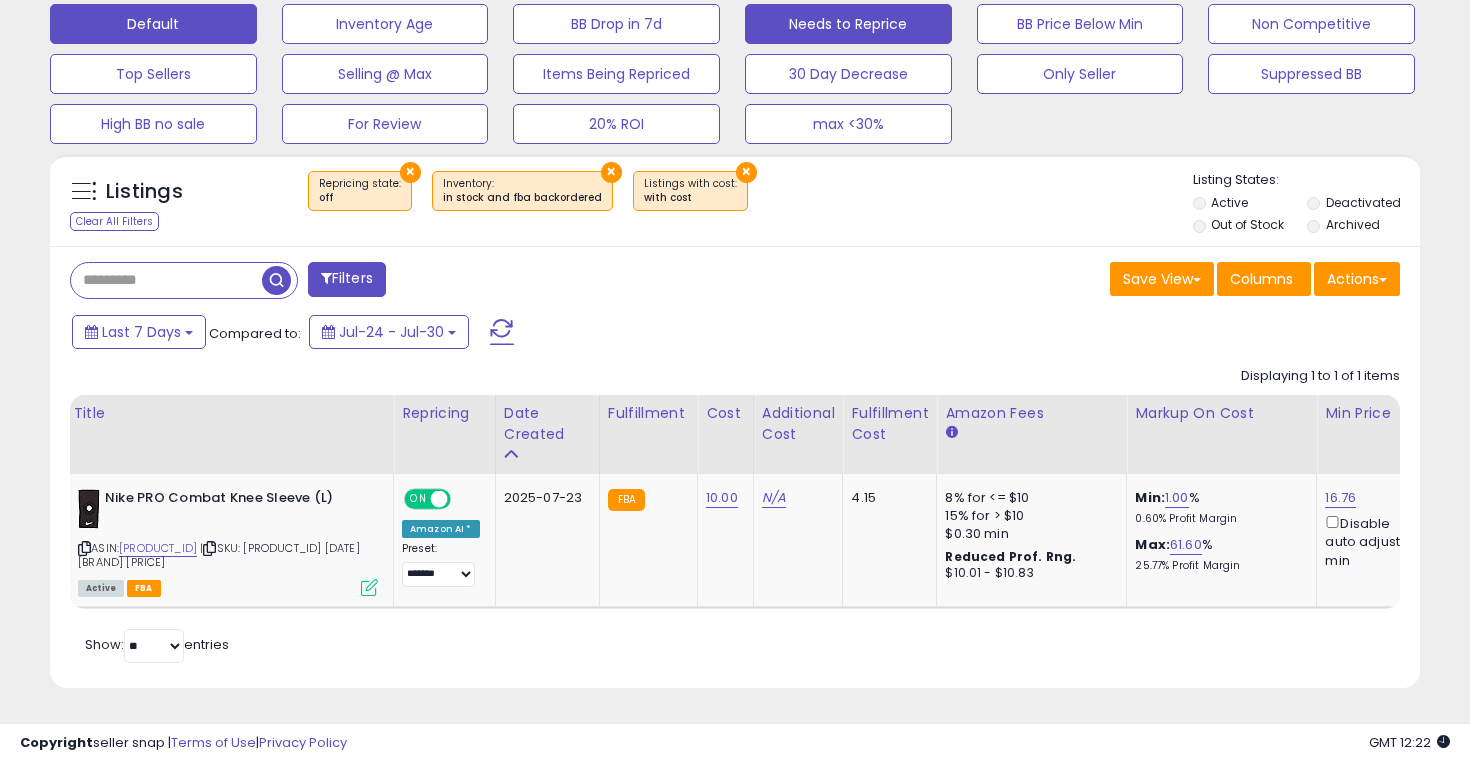 click on "Default" at bounding box center (153, 24) 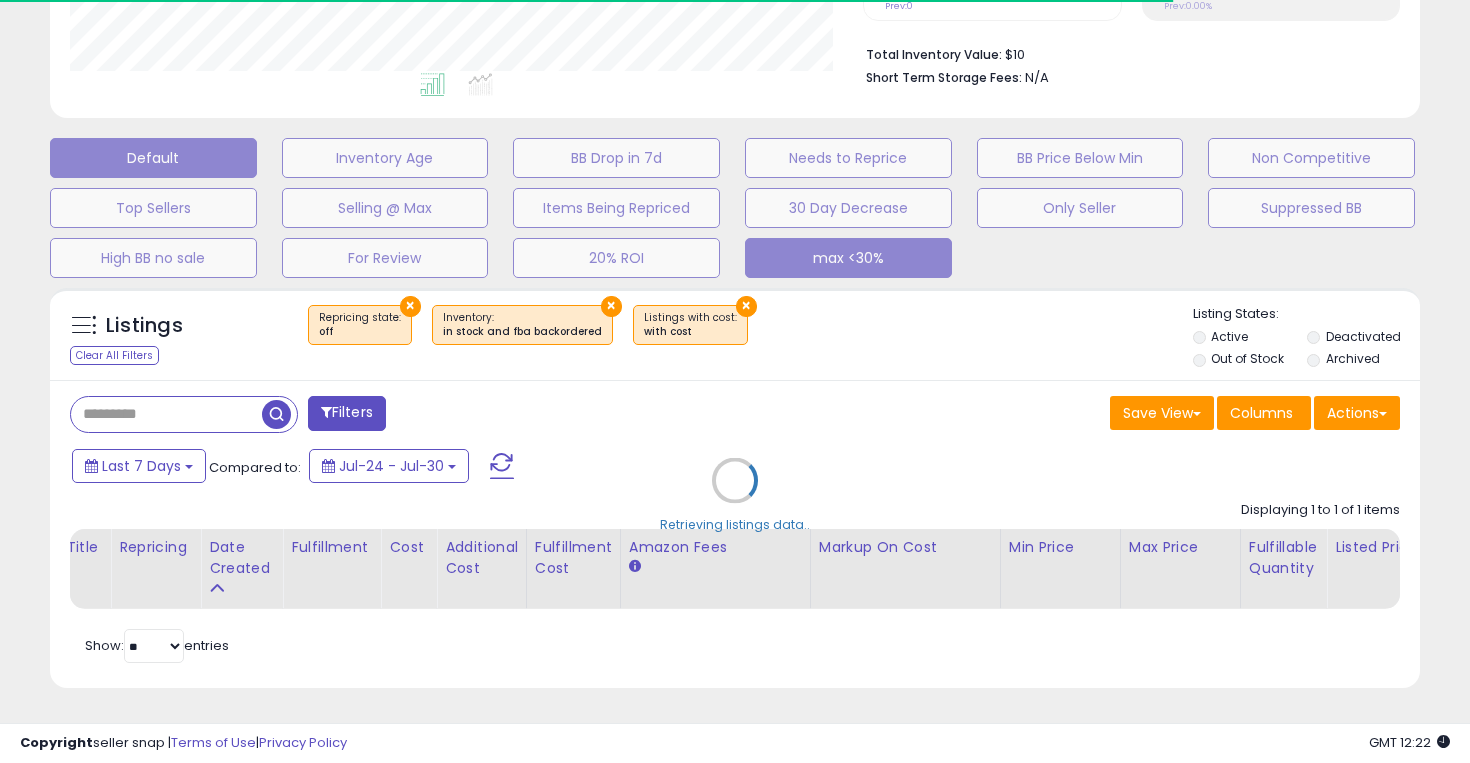select on "**" 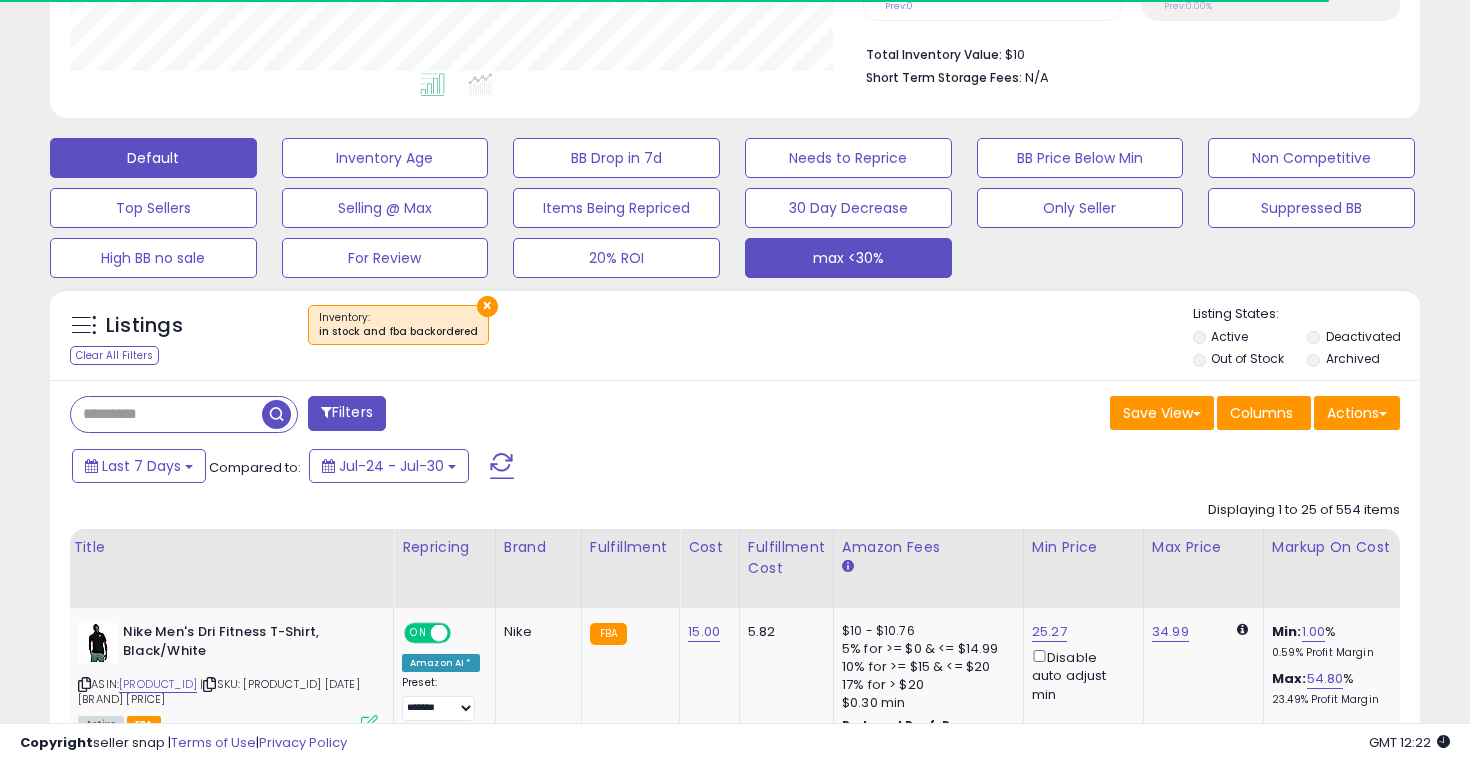 scroll, scrollTop: 626, scrollLeft: 0, axis: vertical 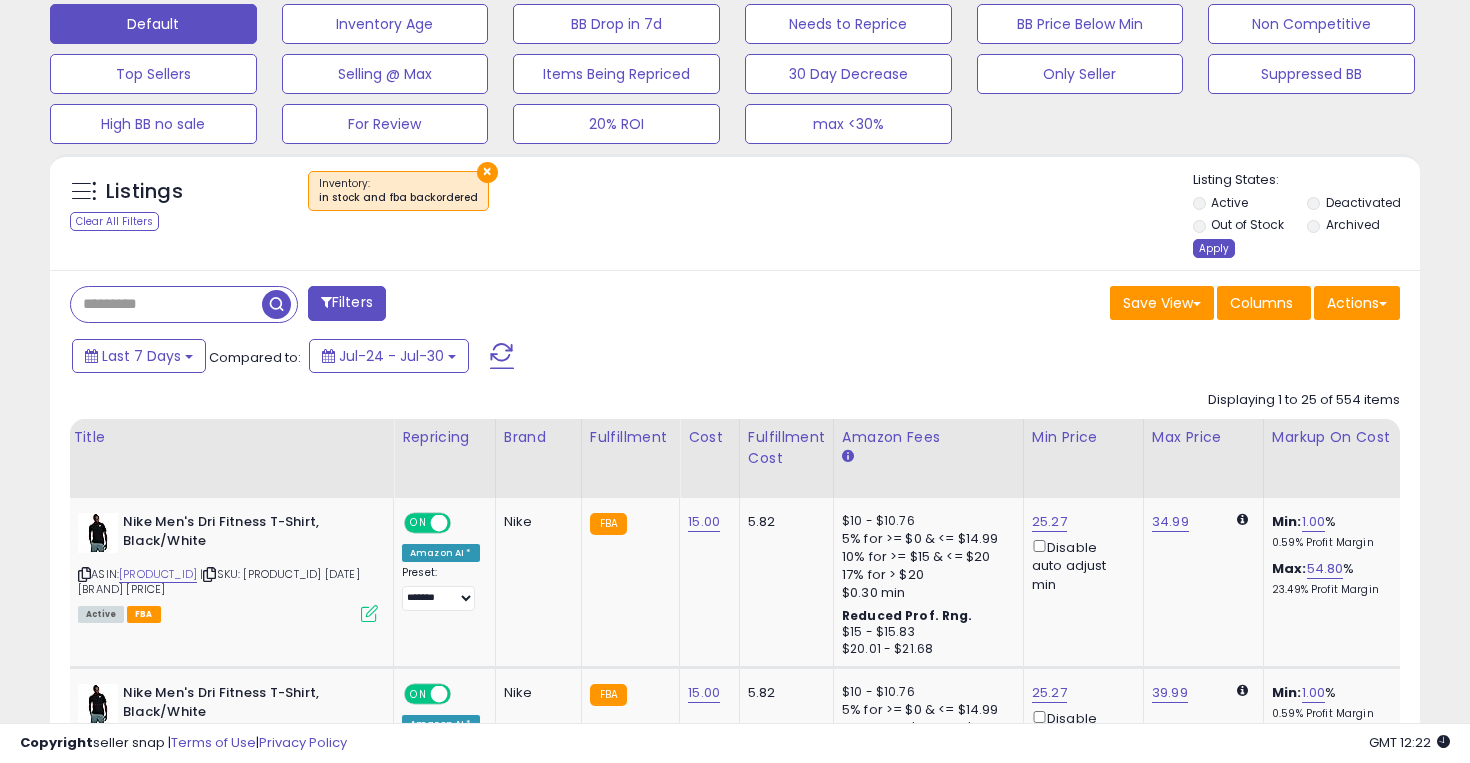 click on "Apply" at bounding box center (1214, 248) 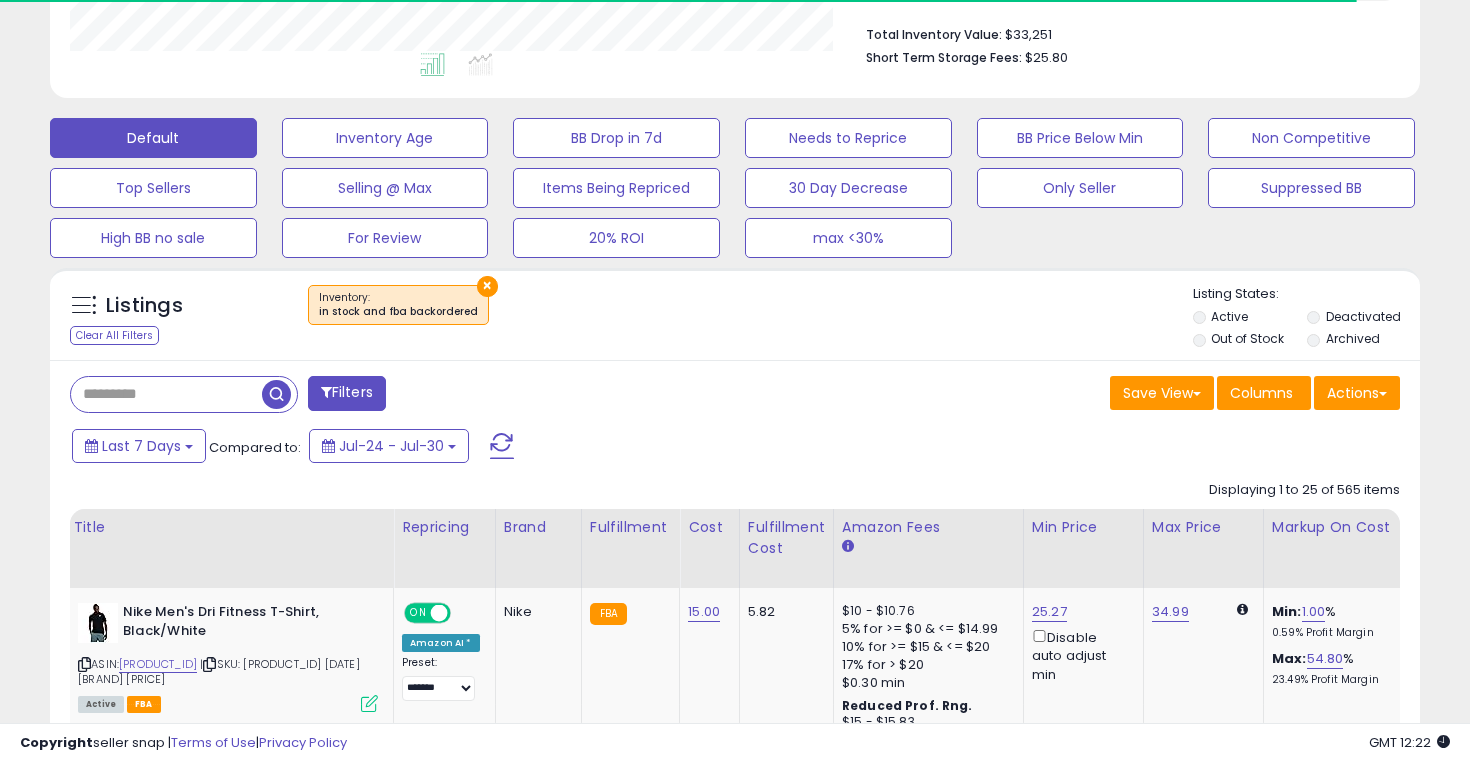scroll, scrollTop: 626, scrollLeft: 0, axis: vertical 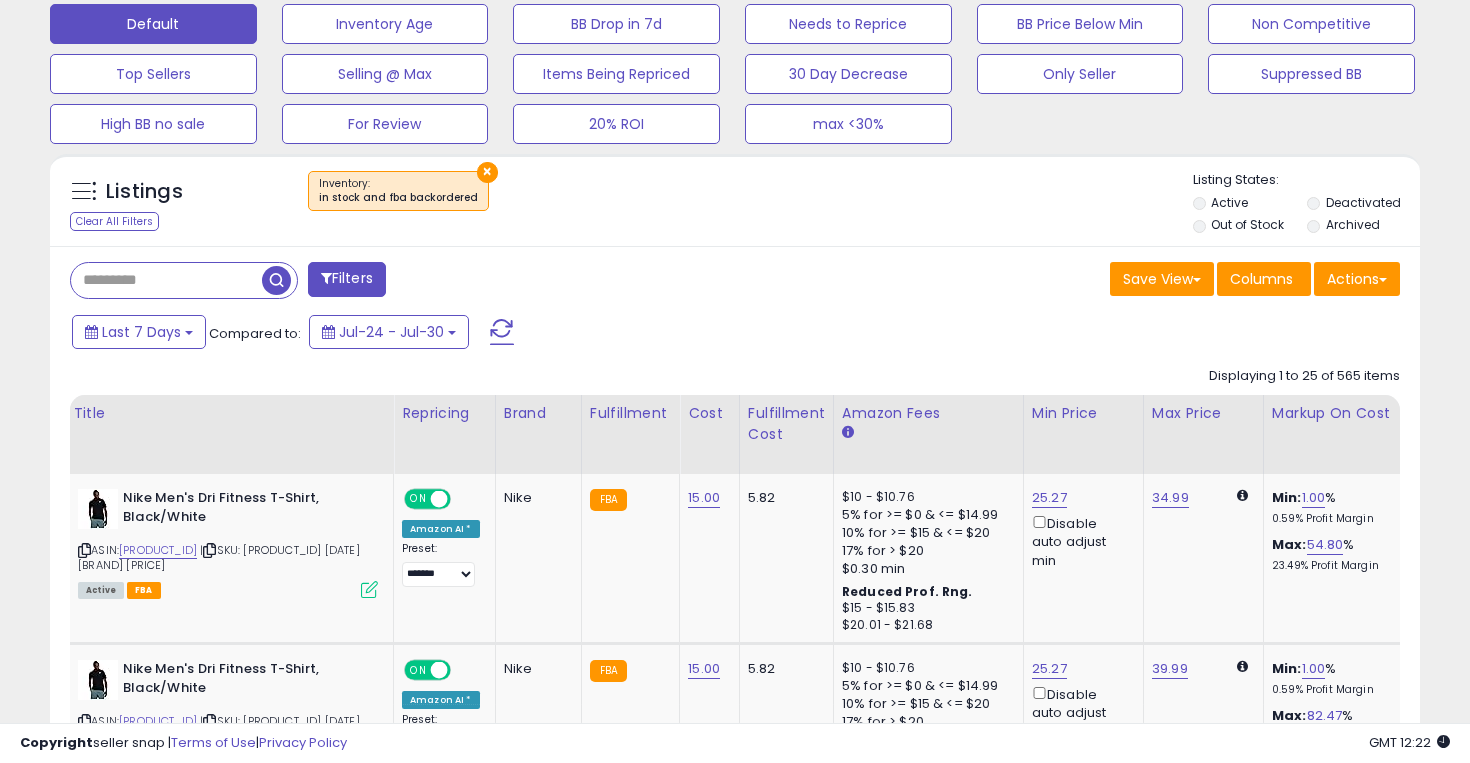 click on "×" at bounding box center (487, 172) 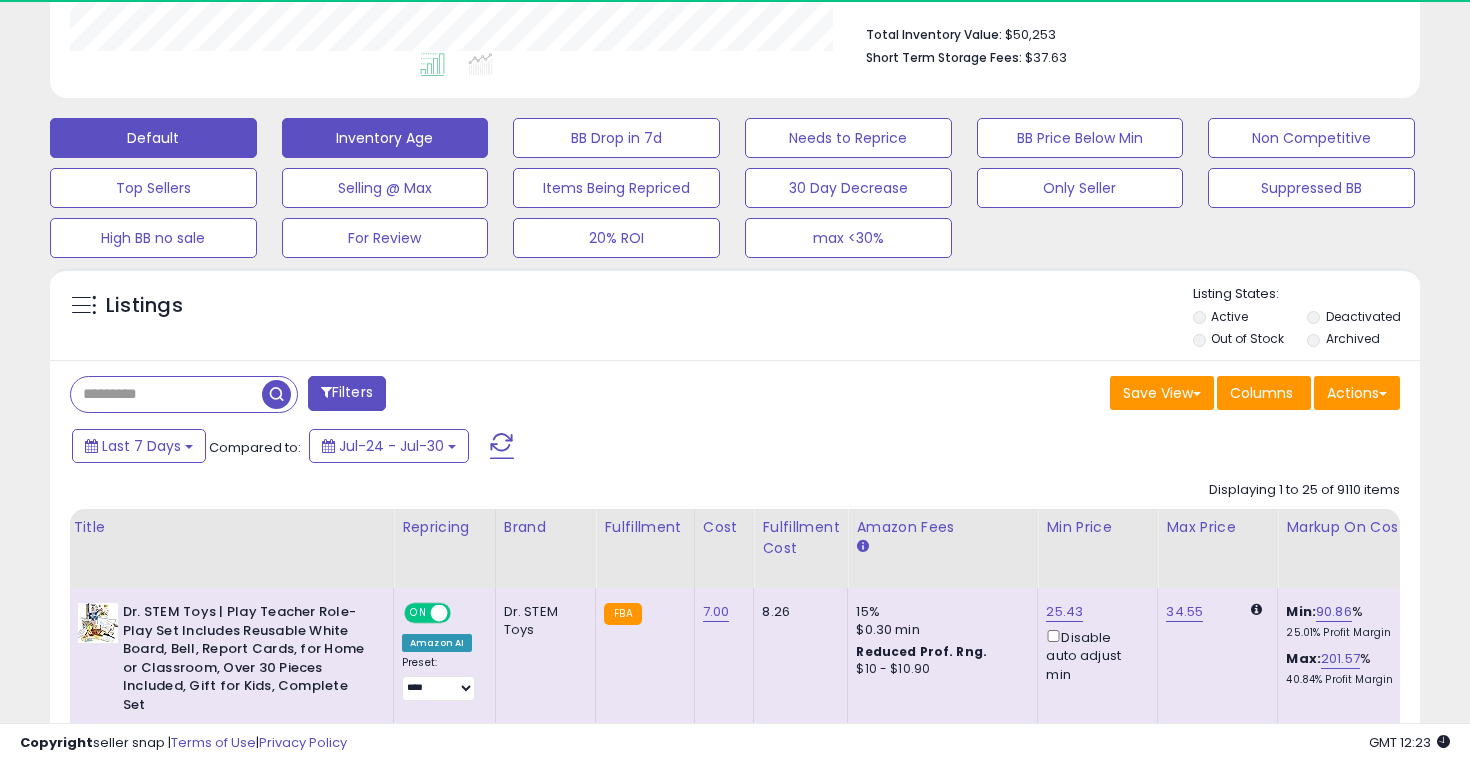 scroll, scrollTop: 626, scrollLeft: 0, axis: vertical 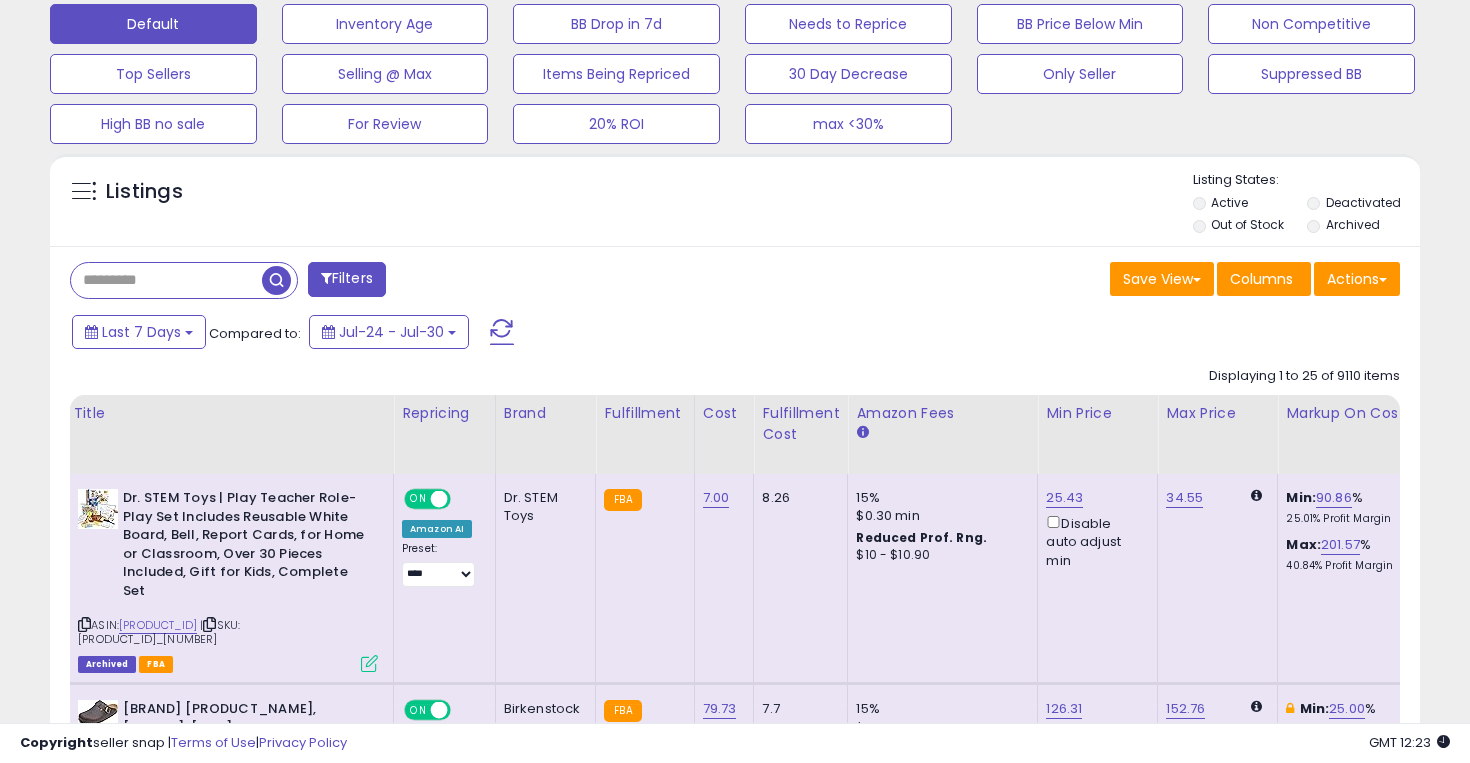 click at bounding box center [166, 280] 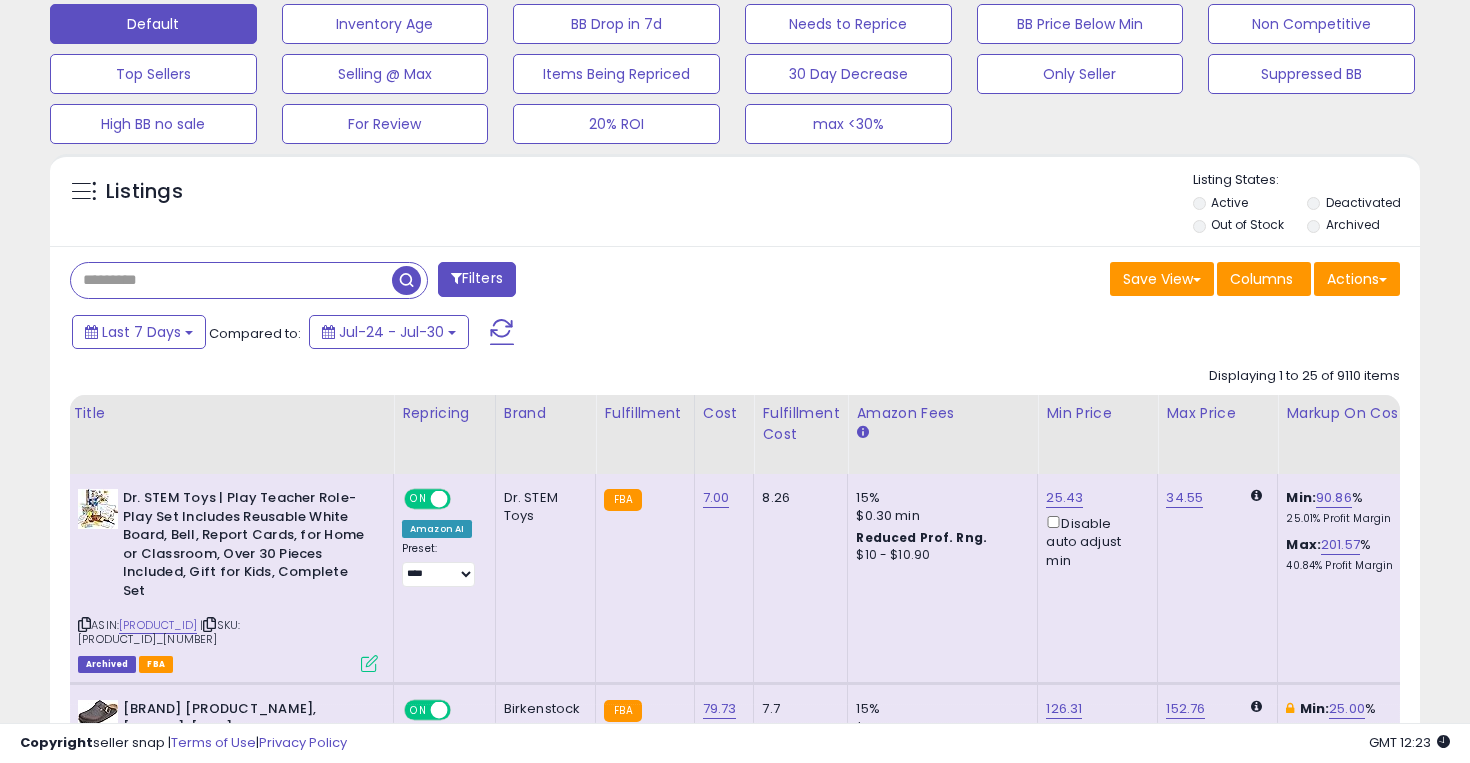 paste on "**********" 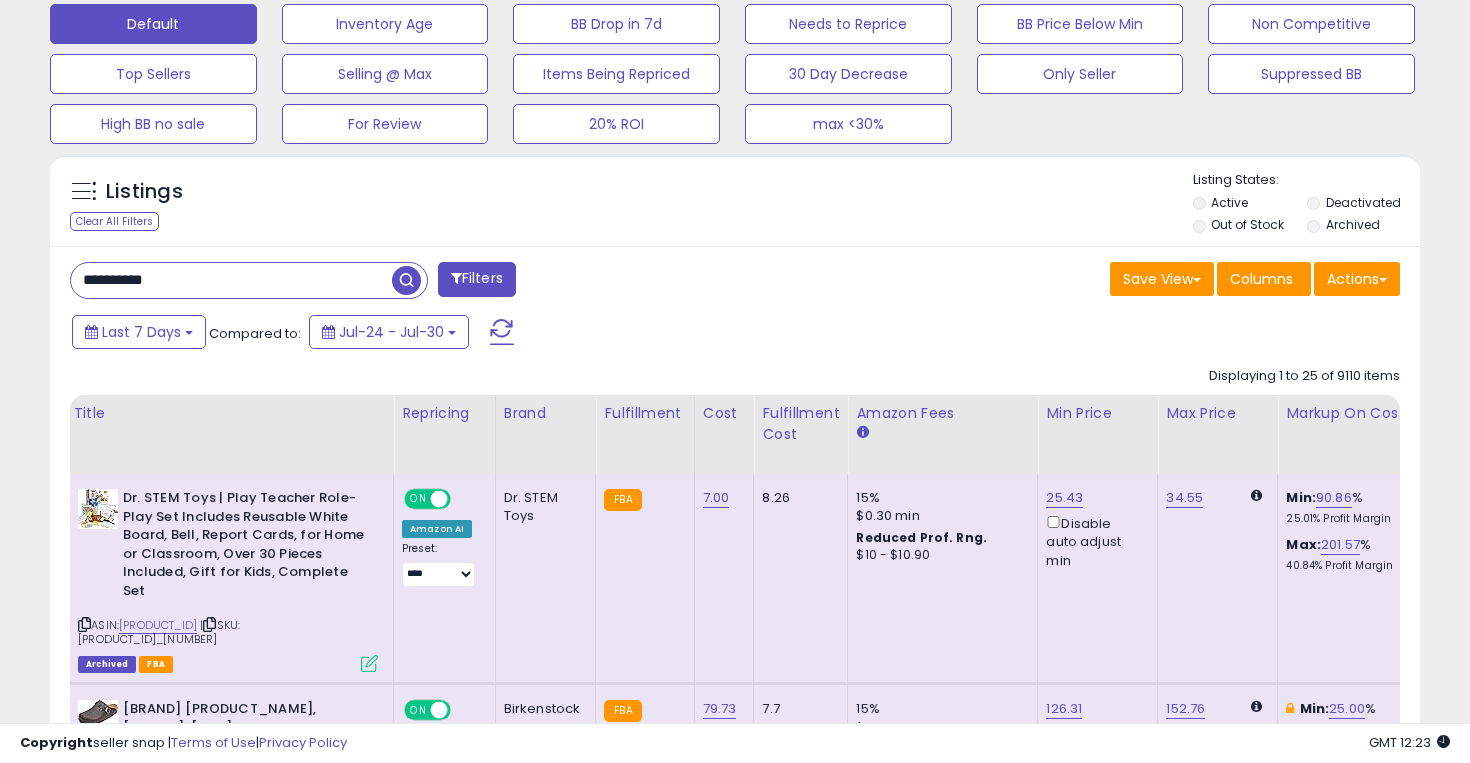 type on "**********" 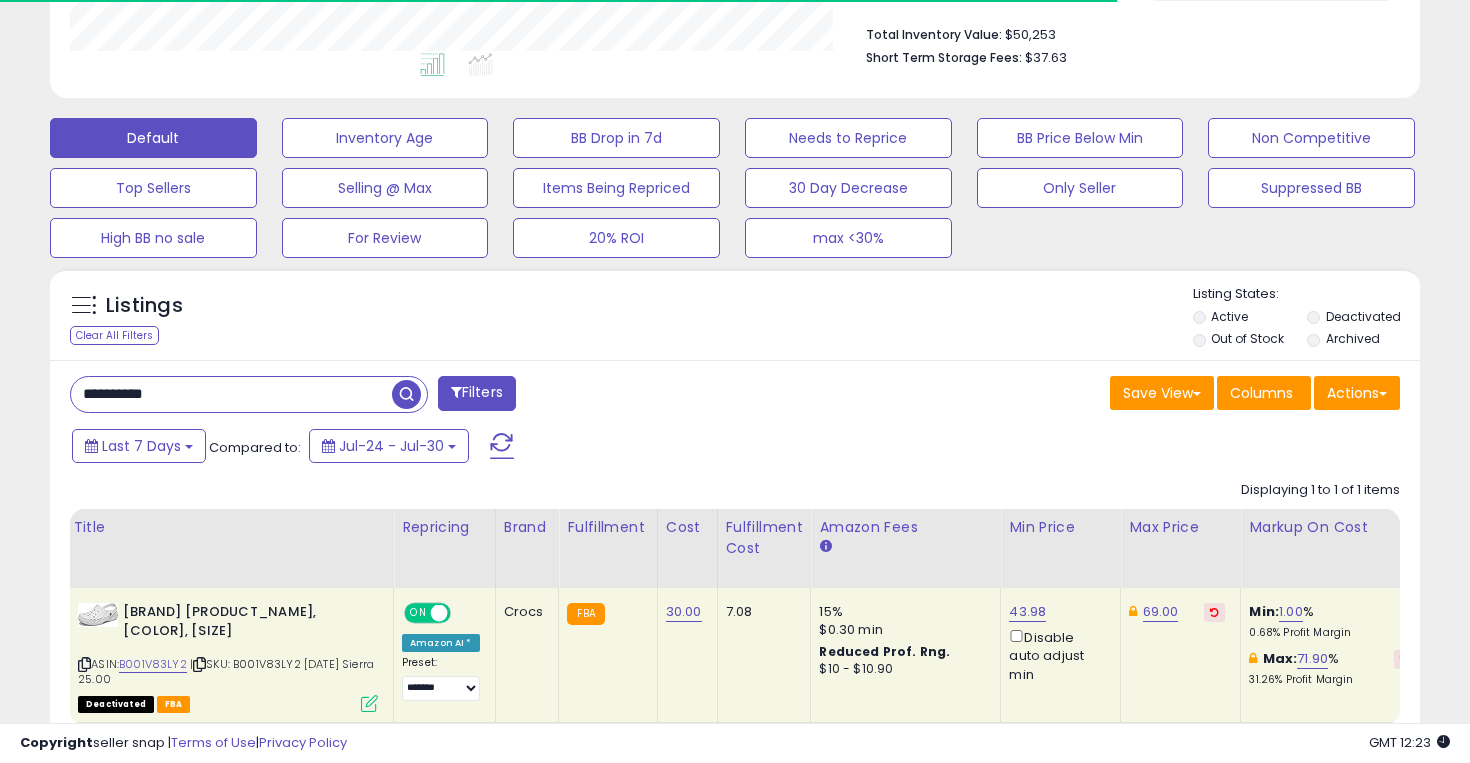 scroll, scrollTop: 626, scrollLeft: 0, axis: vertical 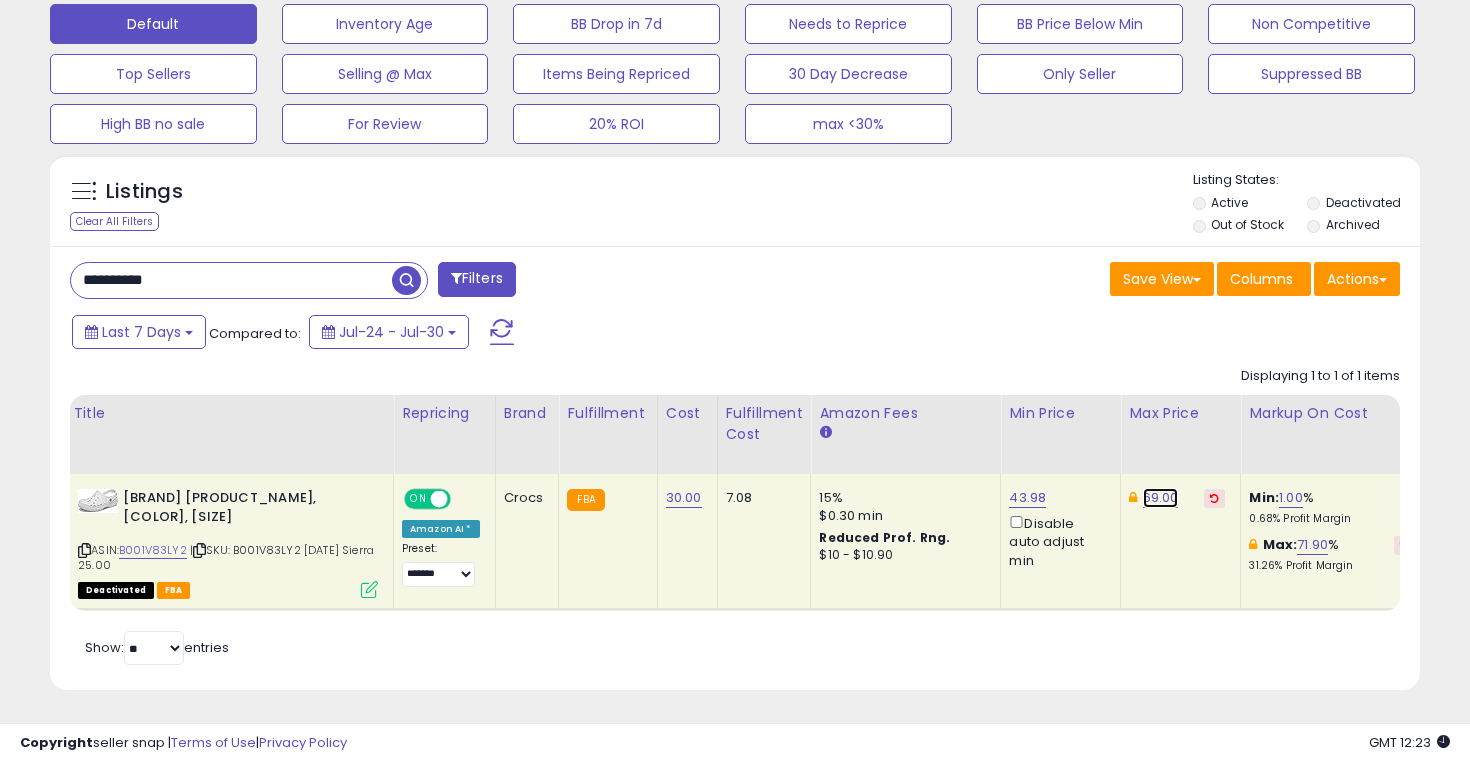 click on "69.00" at bounding box center [1161, 498] 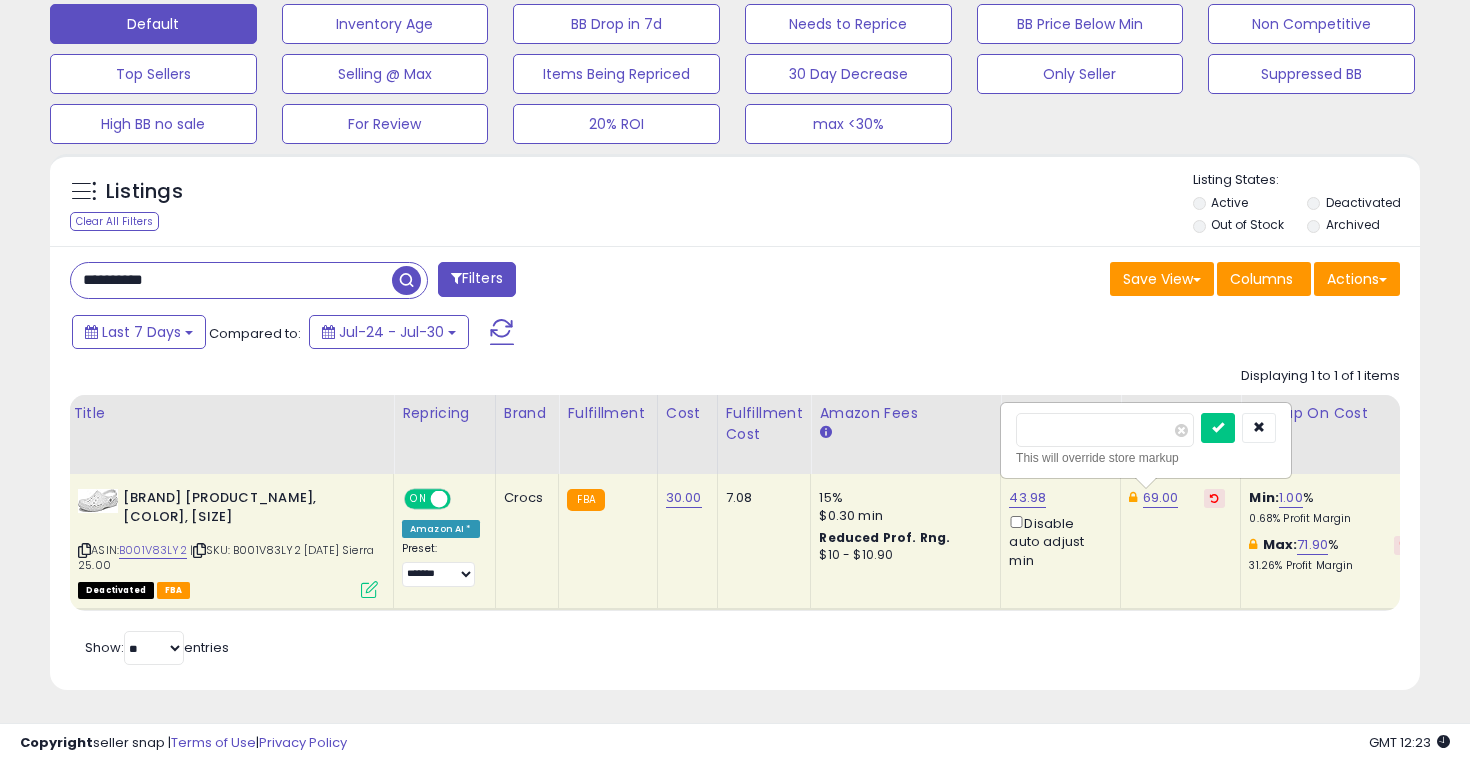 type on "*" 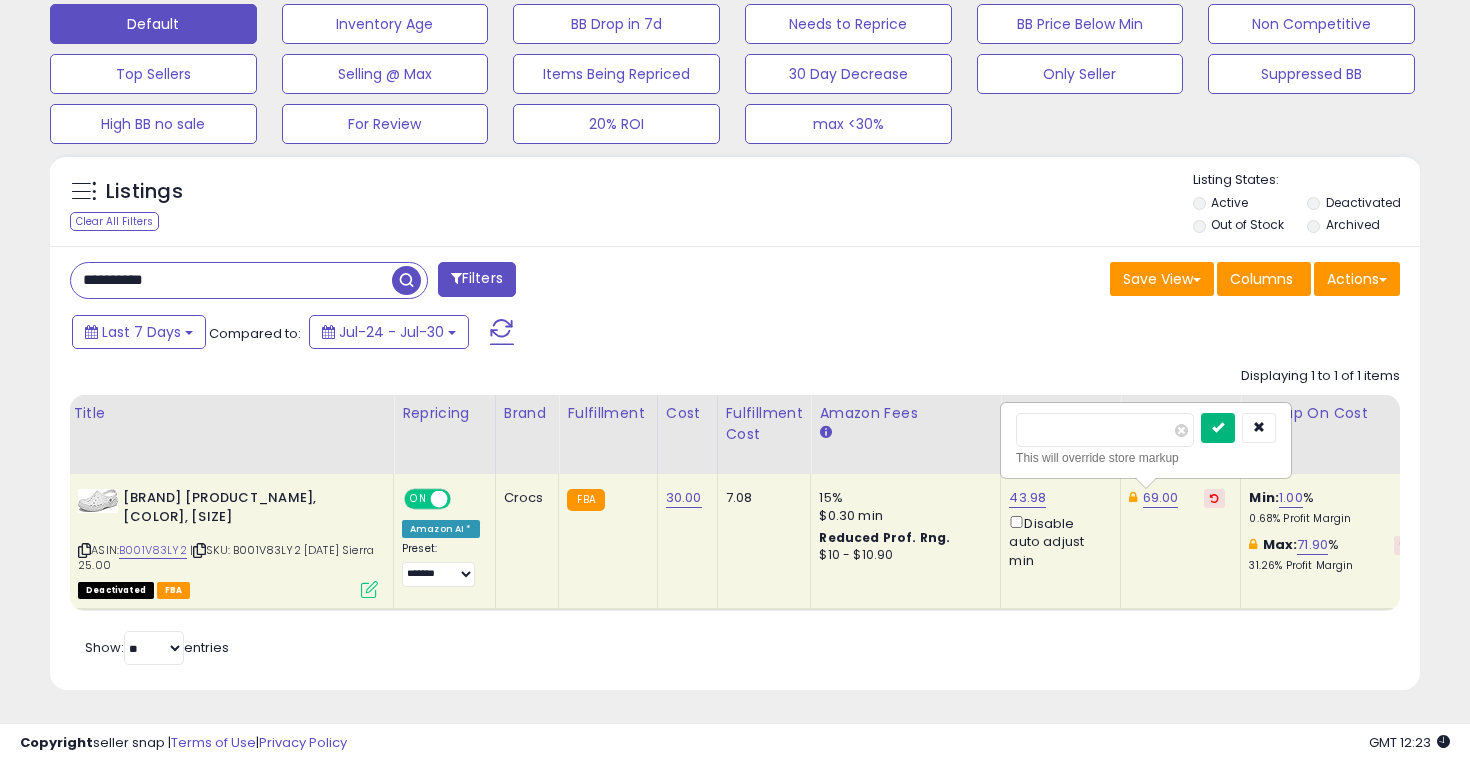 type on "**" 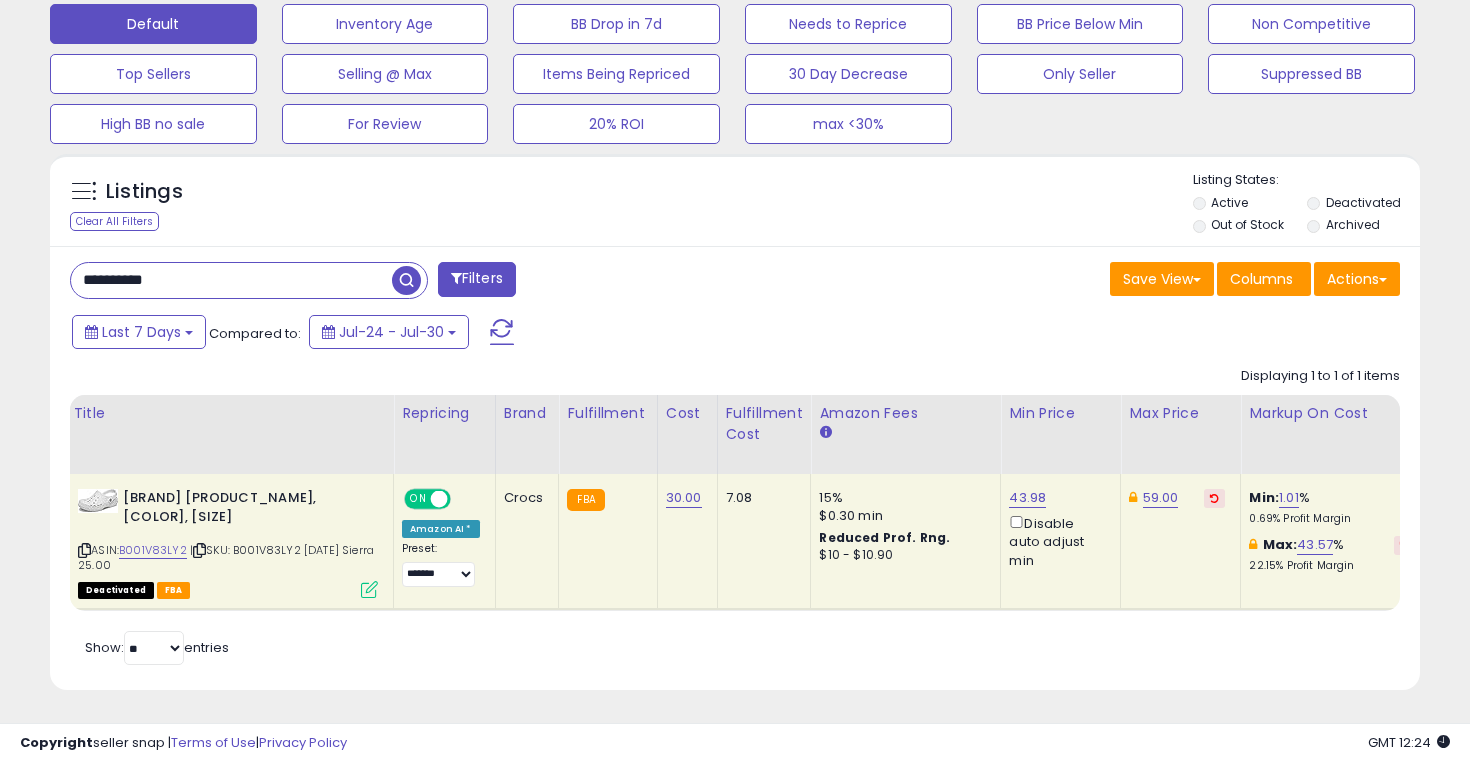 click on "**********" at bounding box center [231, 280] 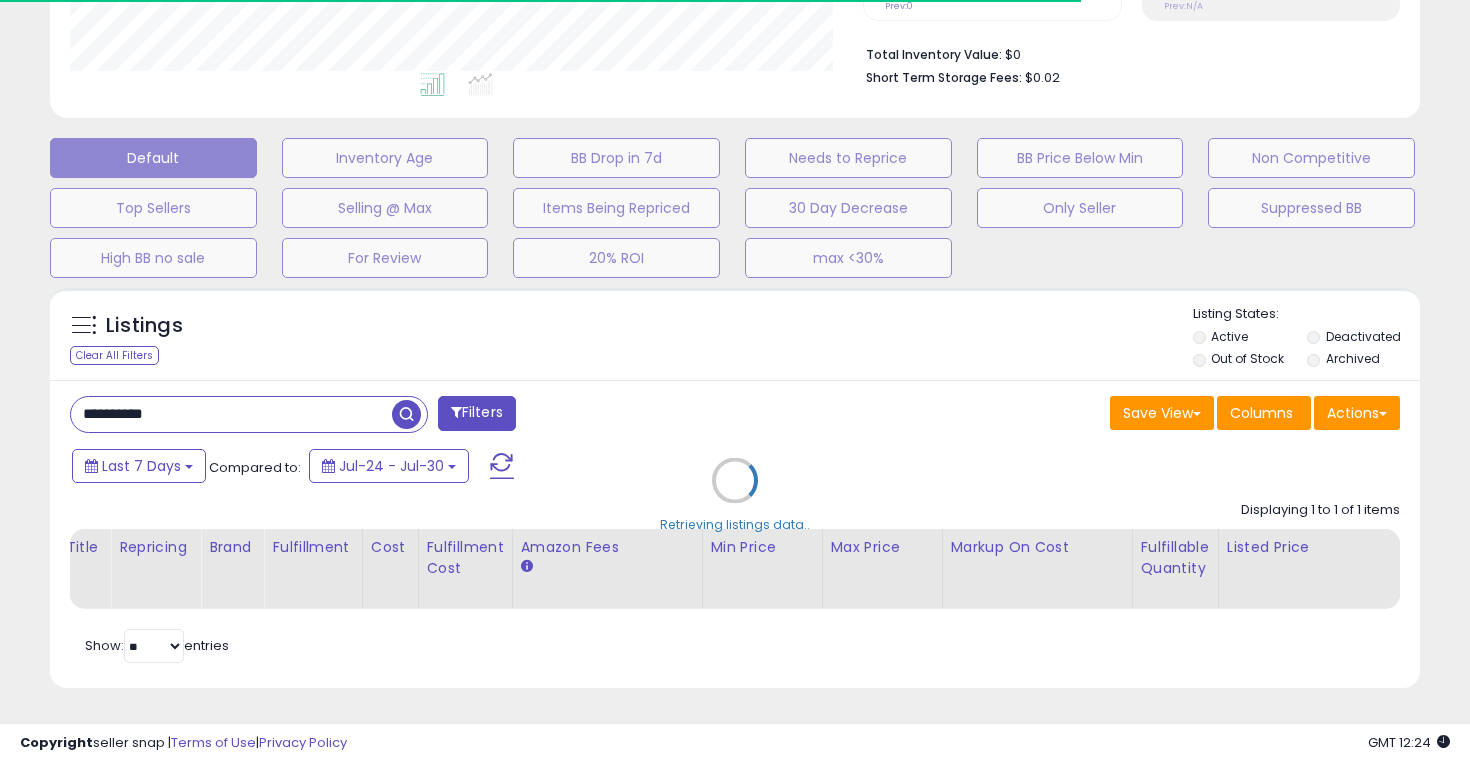scroll, scrollTop: 626, scrollLeft: 0, axis: vertical 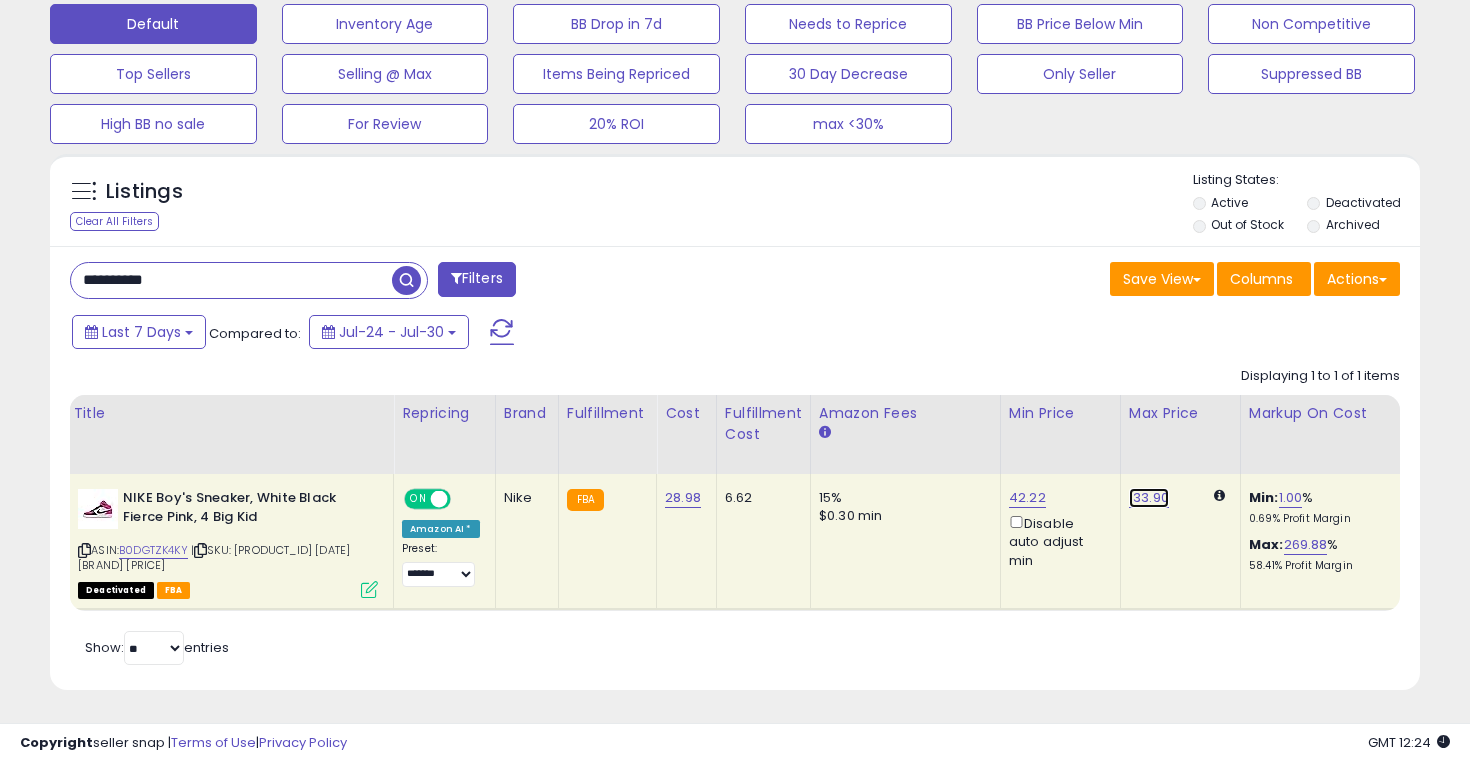 click on "133.90" at bounding box center (1149, 498) 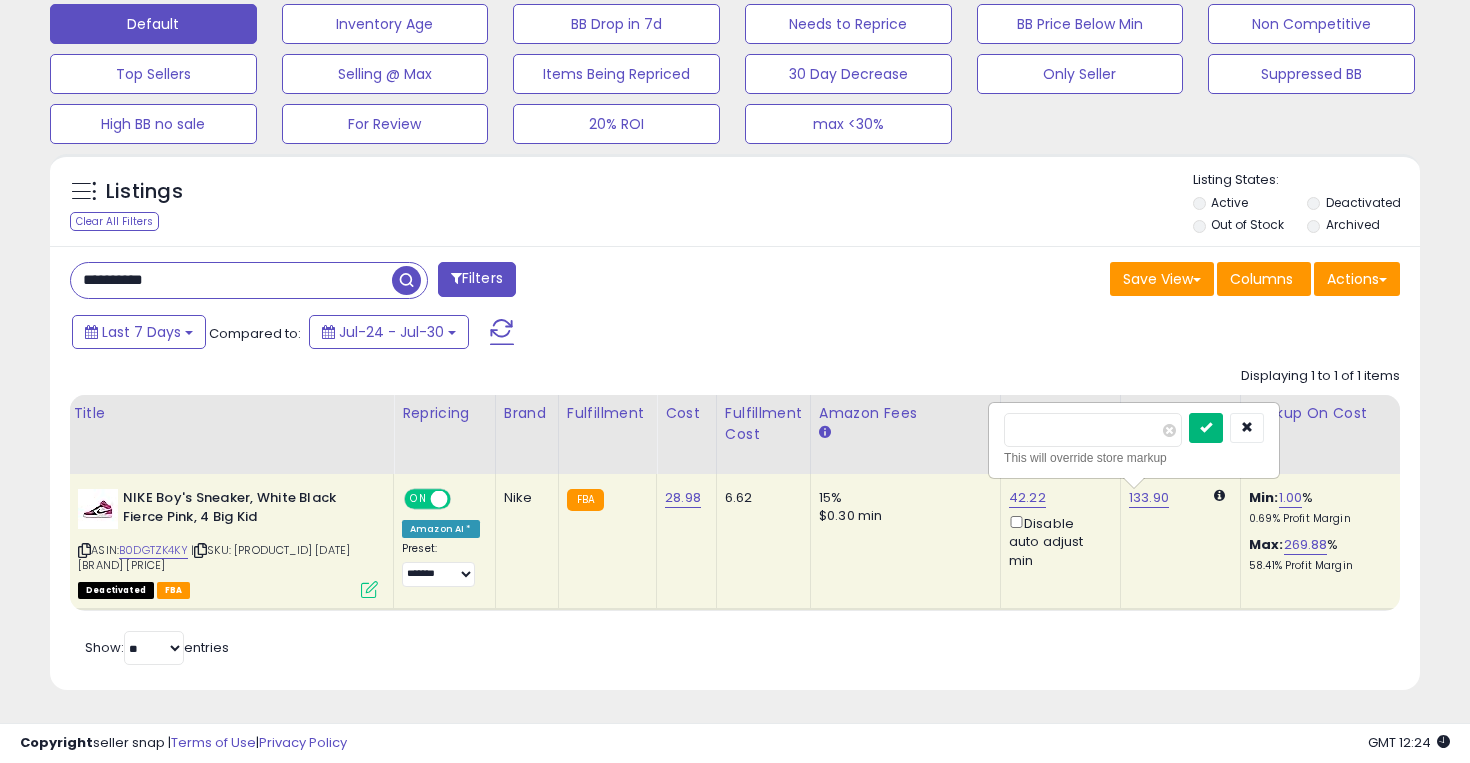 type on "***" 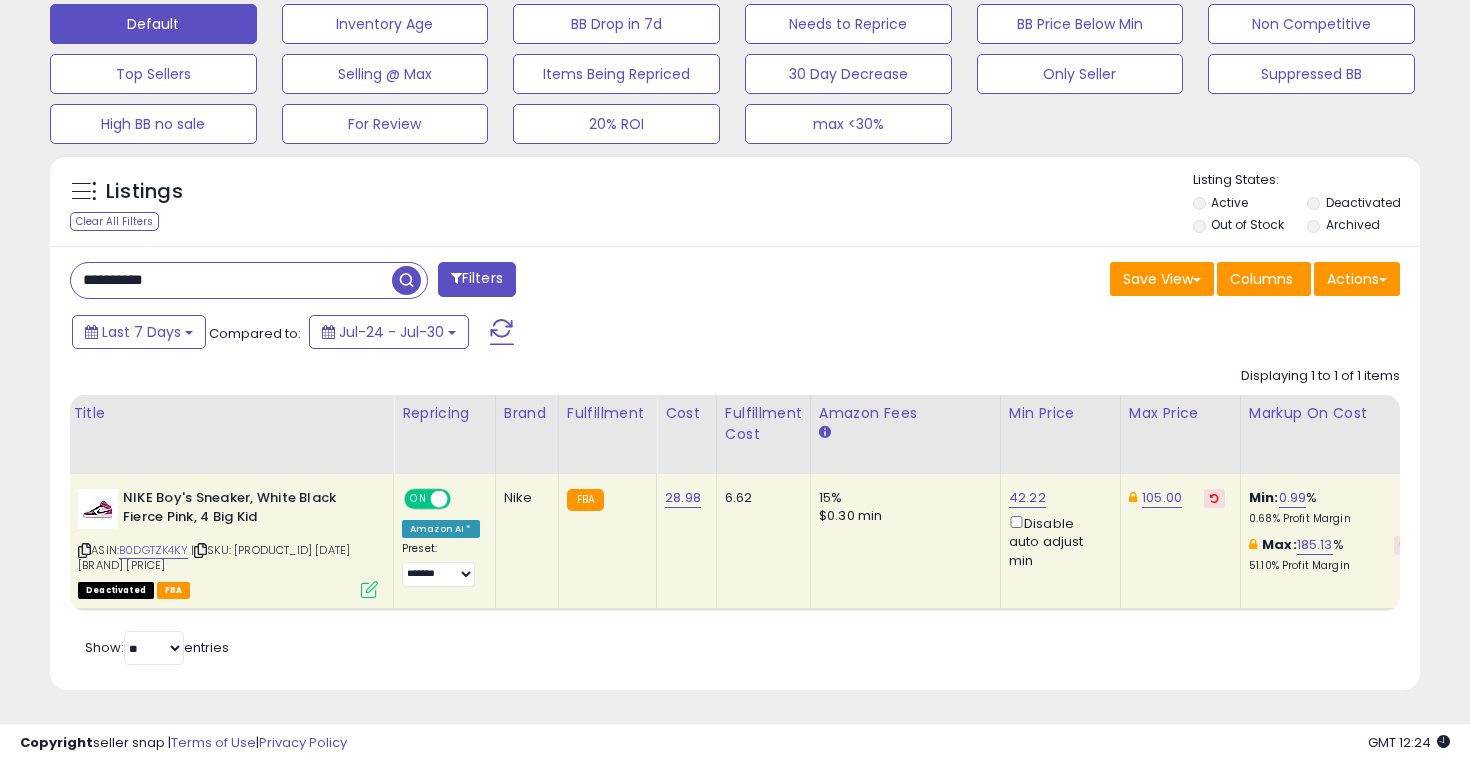 click on "**********" at bounding box center (231, 280) 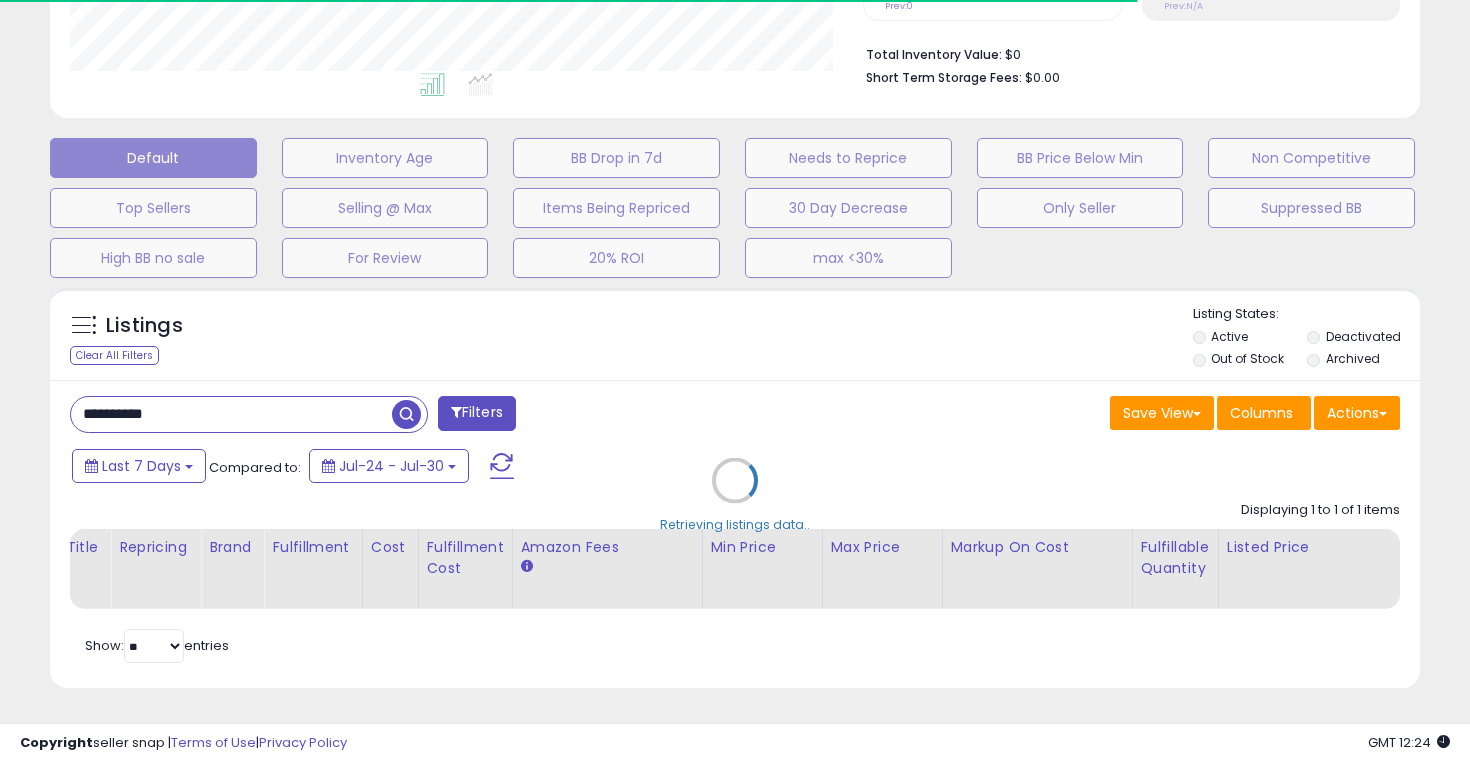scroll, scrollTop: 626, scrollLeft: 0, axis: vertical 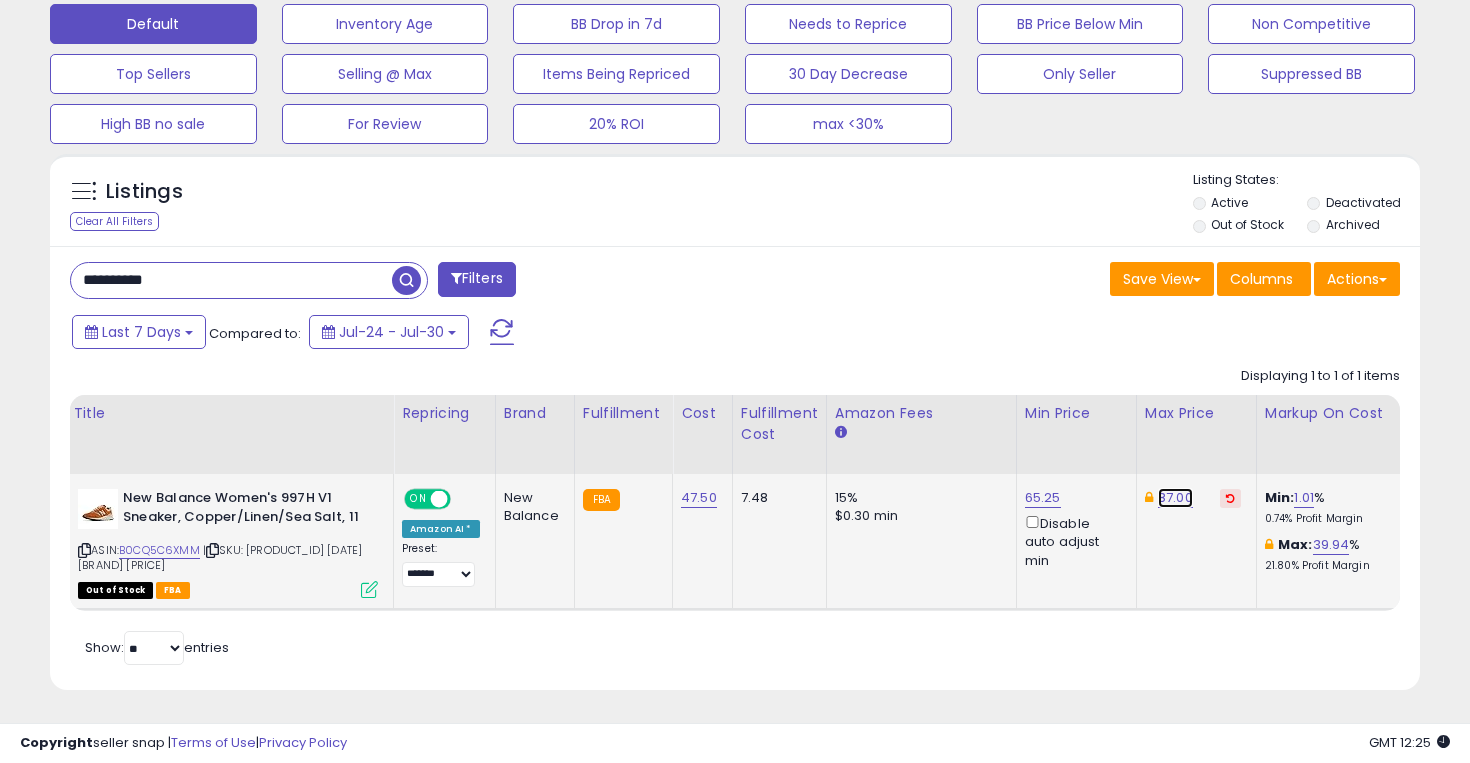 click on "87.00" at bounding box center (1175, 498) 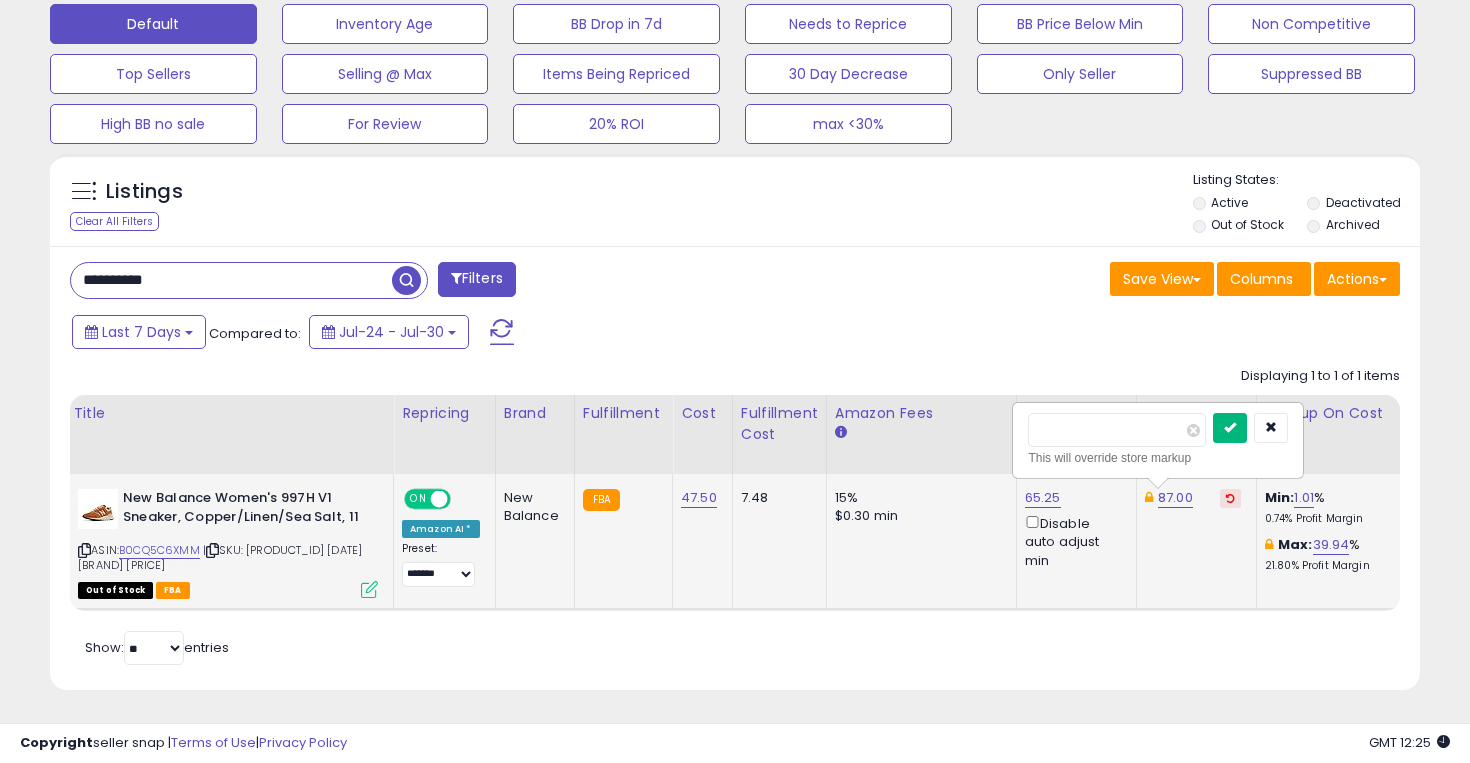 type on "**" 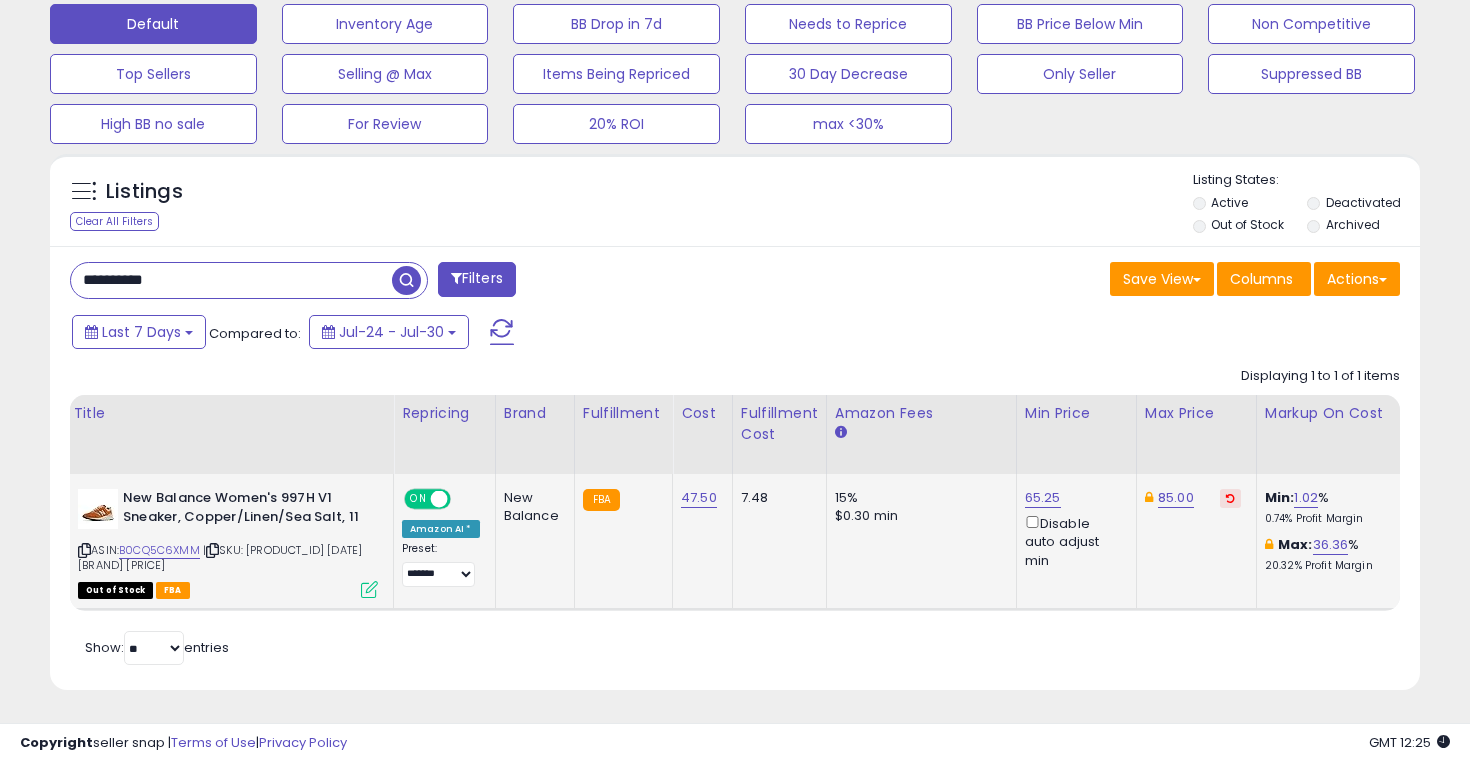 click on "**********" at bounding box center [231, 280] 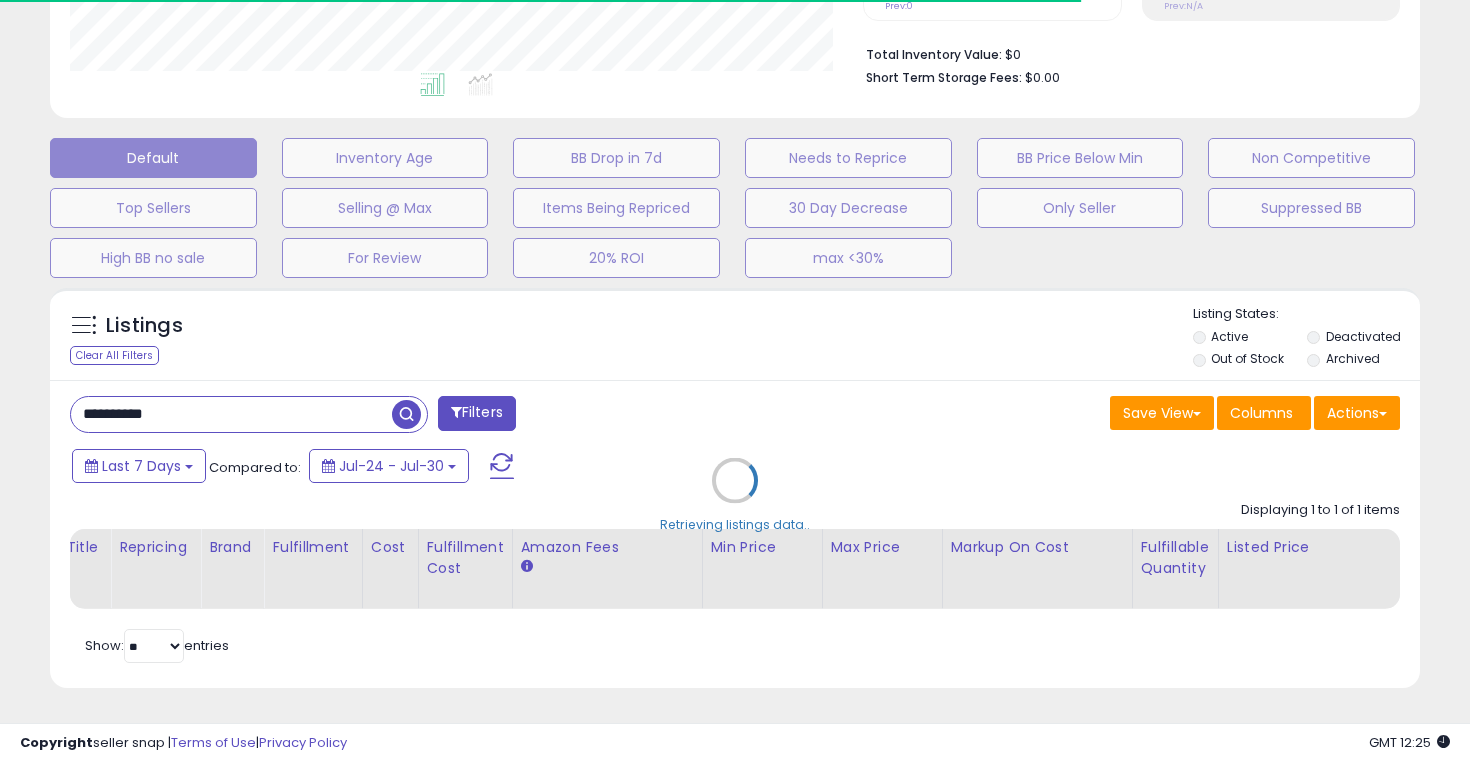 scroll, scrollTop: 626, scrollLeft: 0, axis: vertical 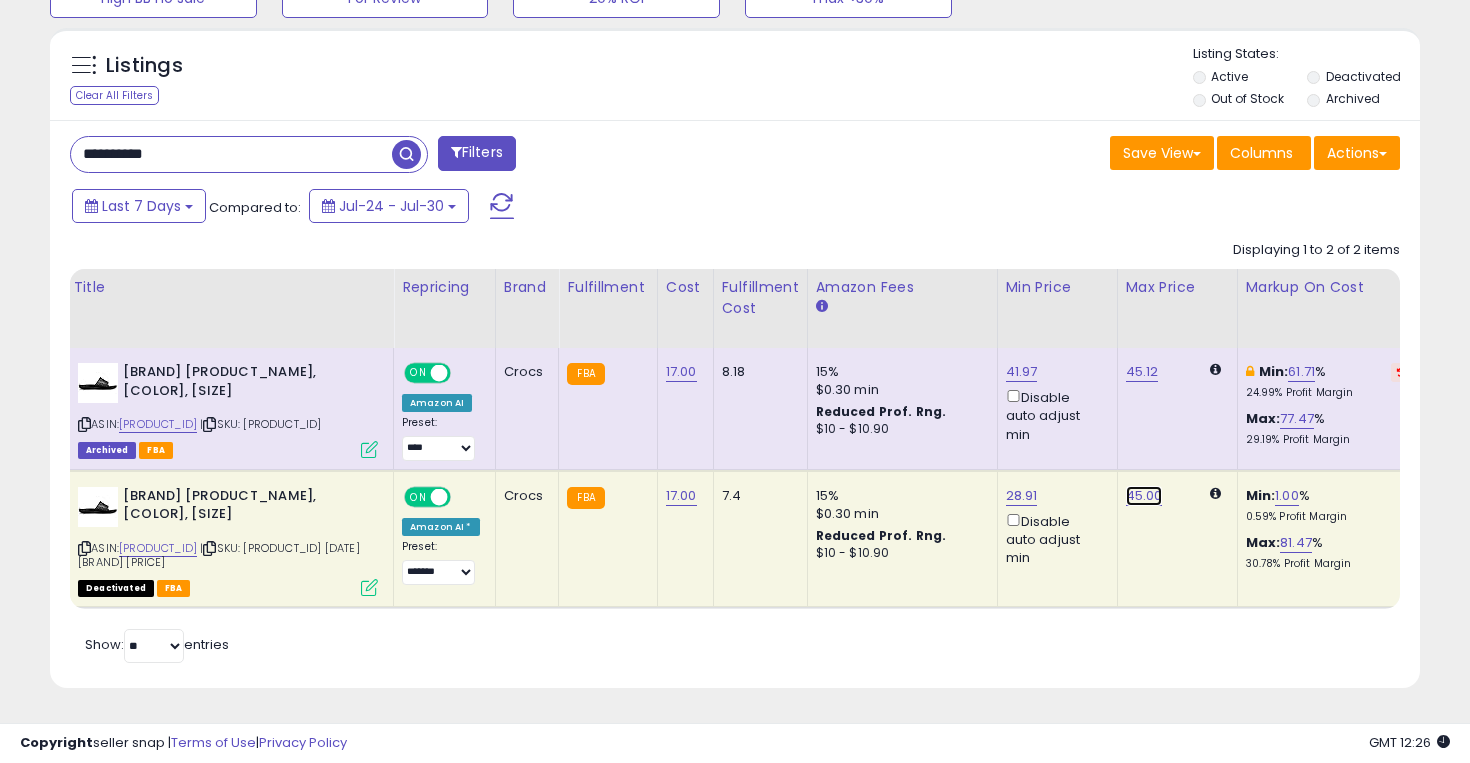 click on "45.00" at bounding box center (1144, 496) 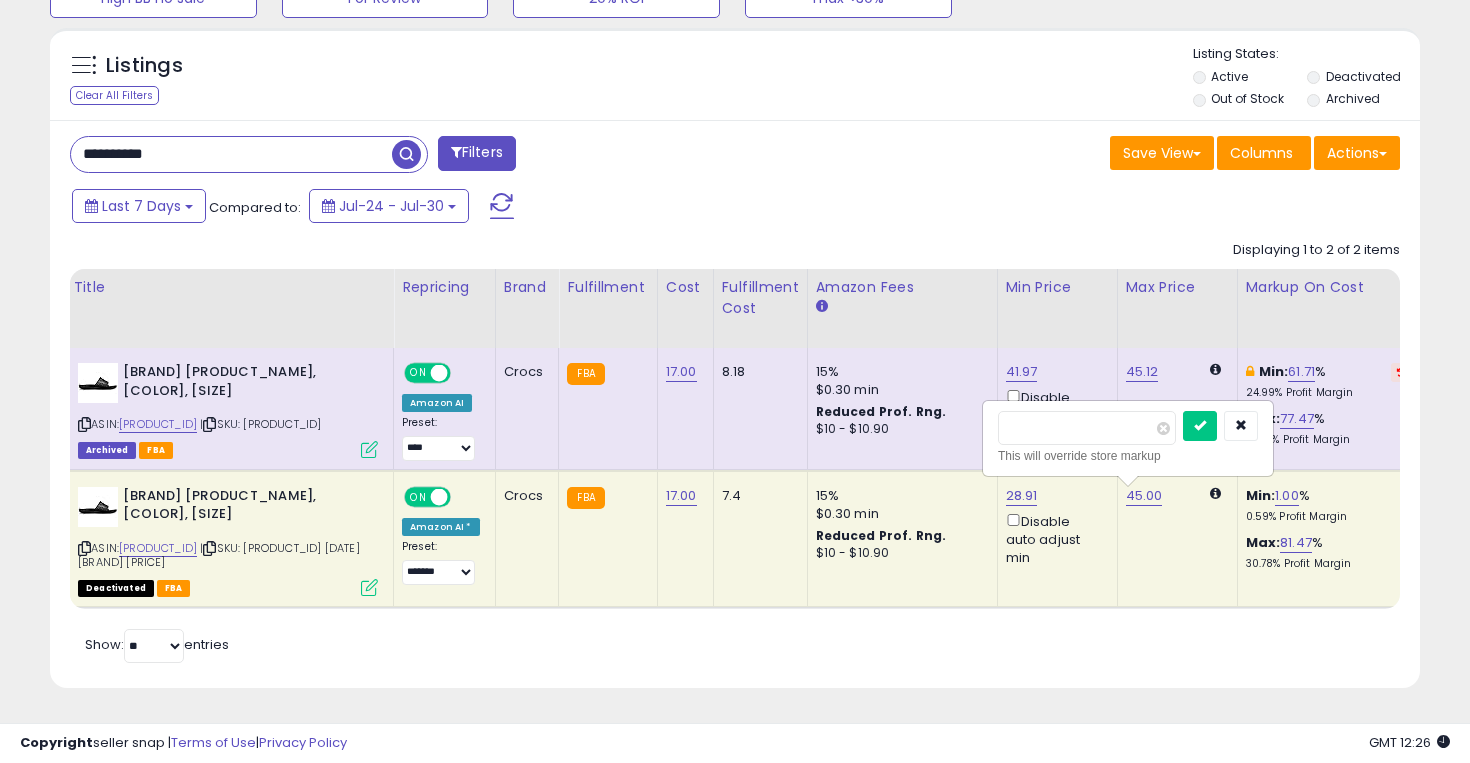 type on "*" 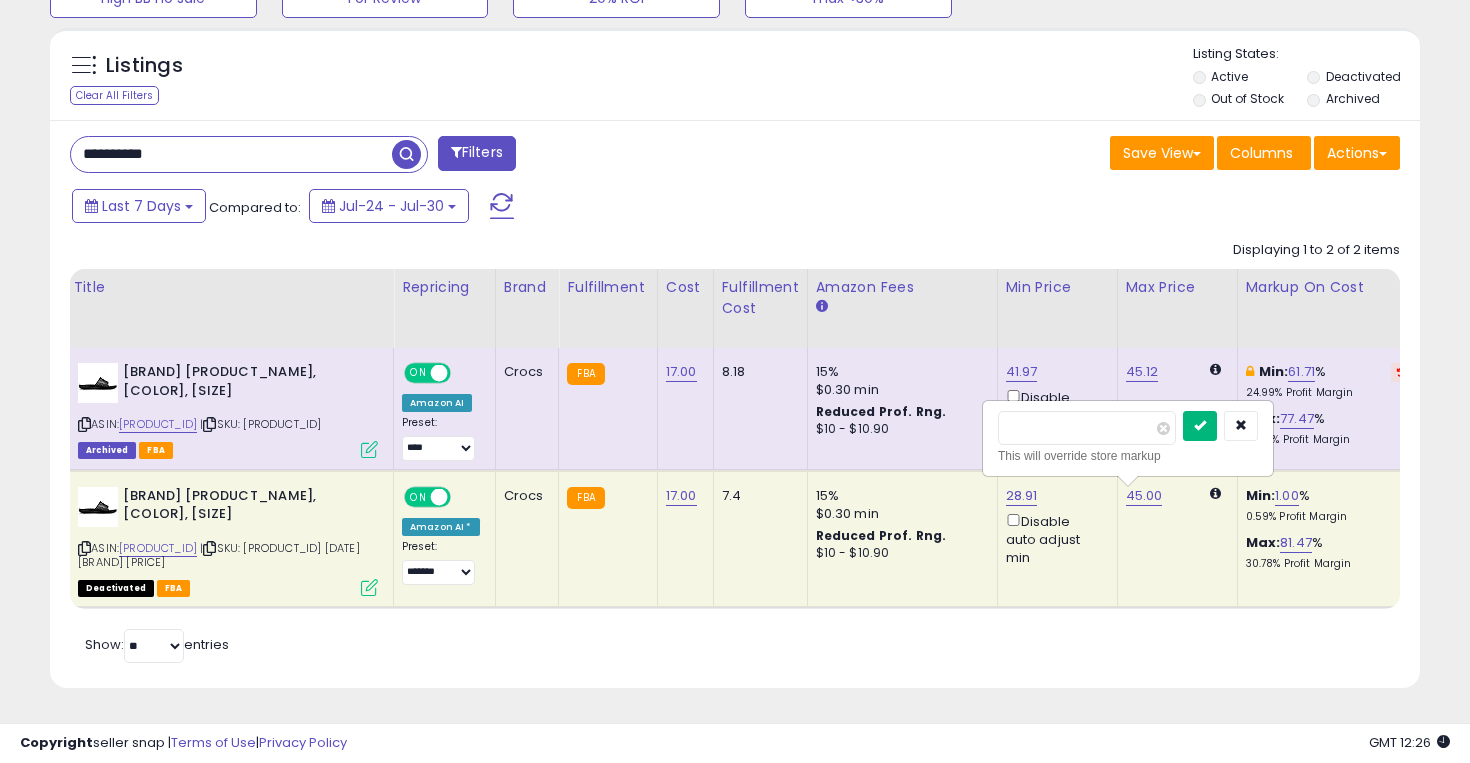 type on "**" 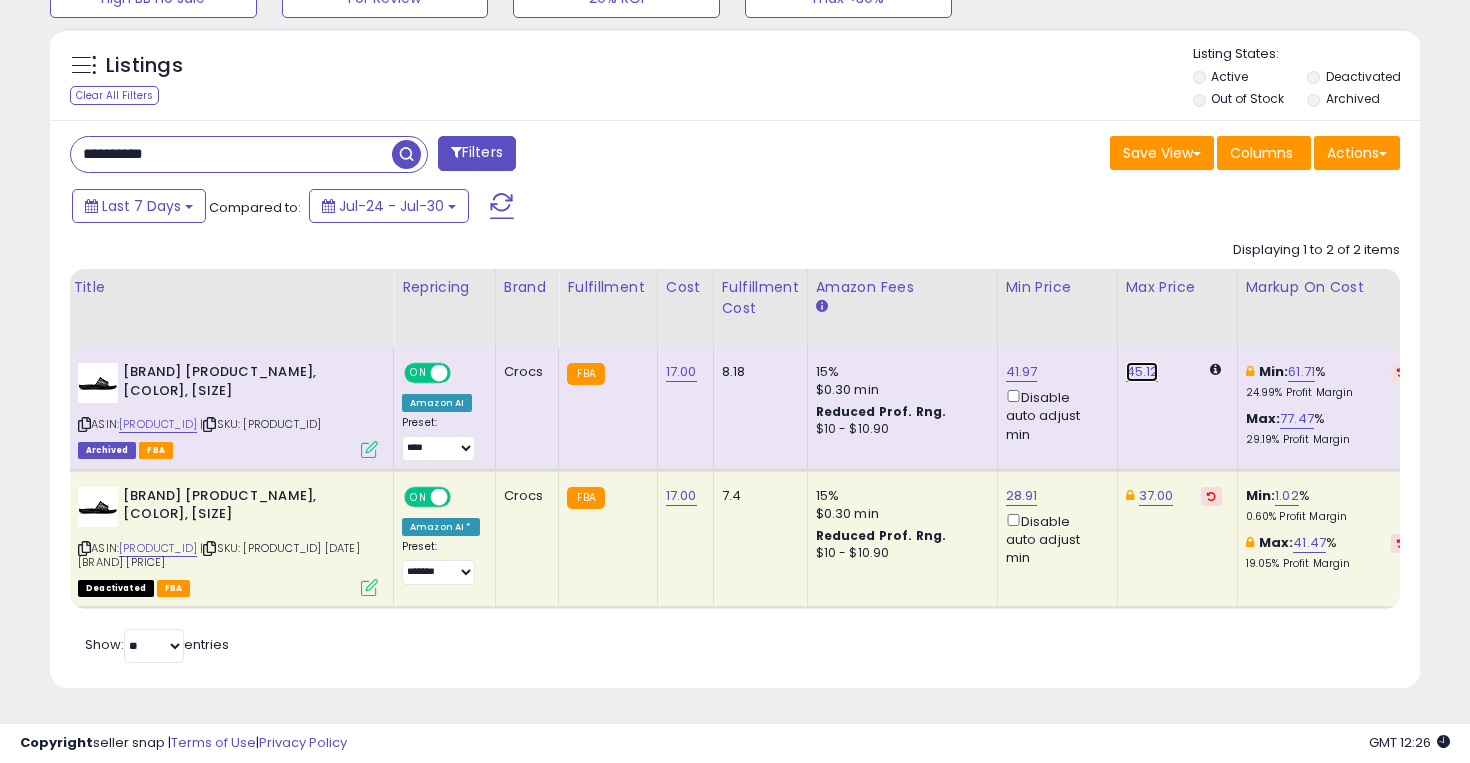 click on "45.12" at bounding box center [1142, 372] 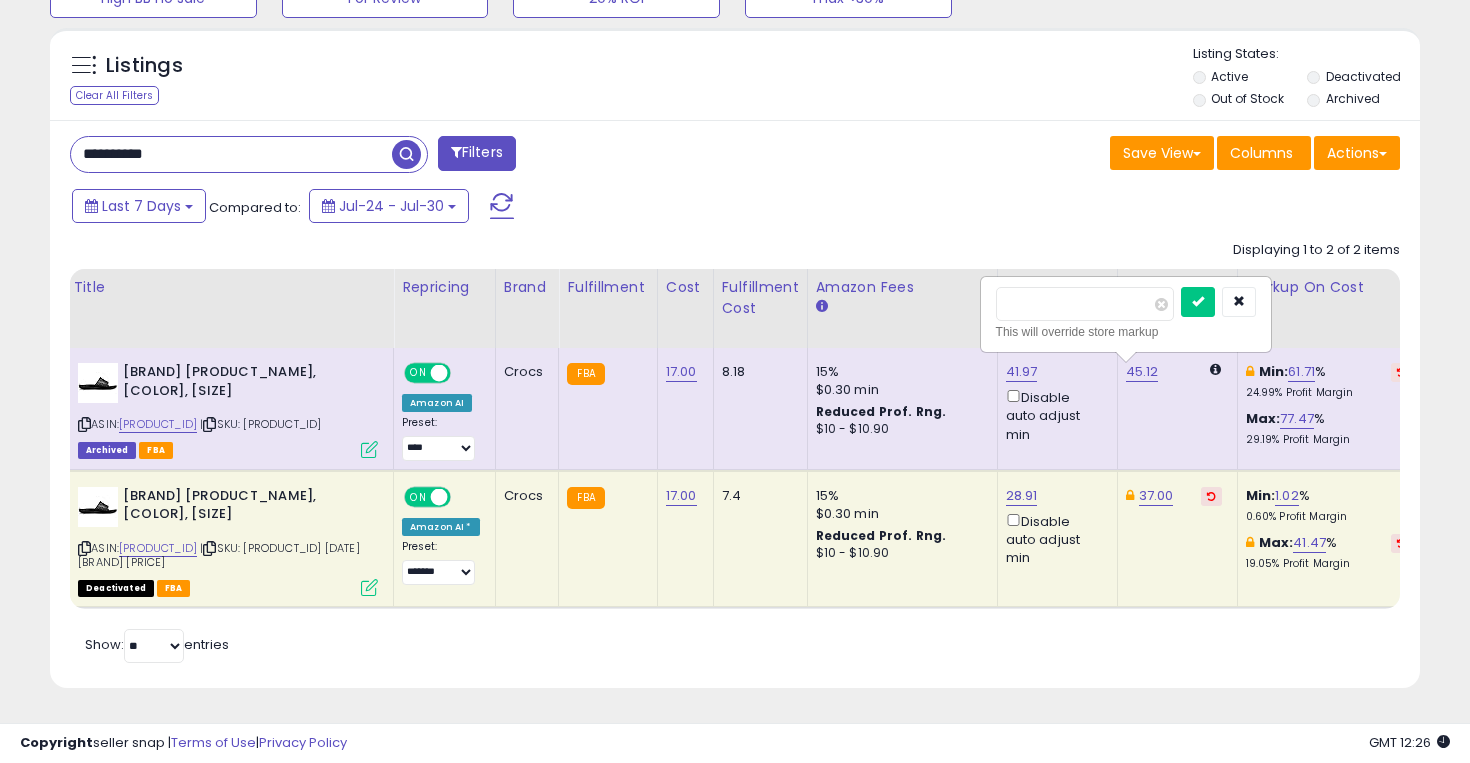 type on "*" 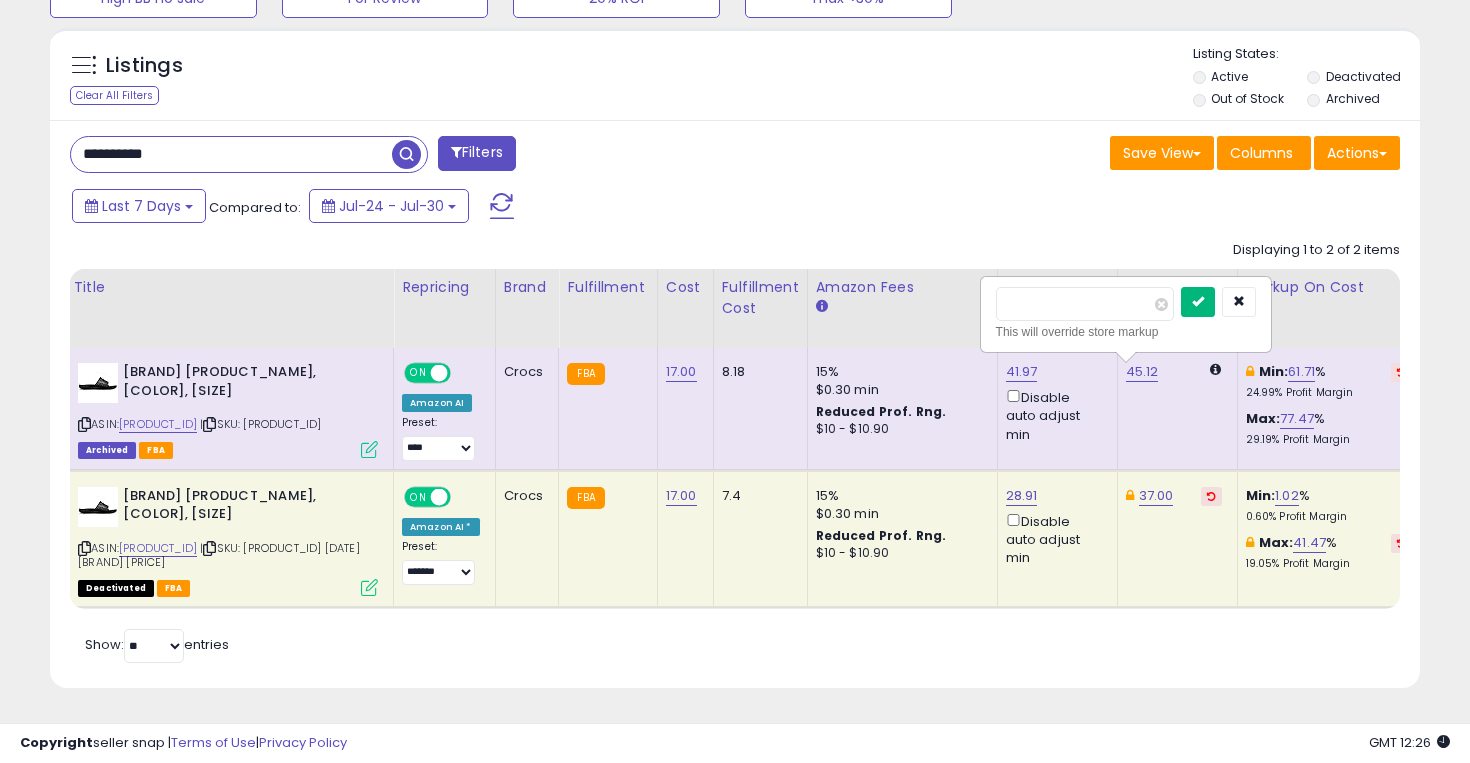 click at bounding box center [1198, 302] 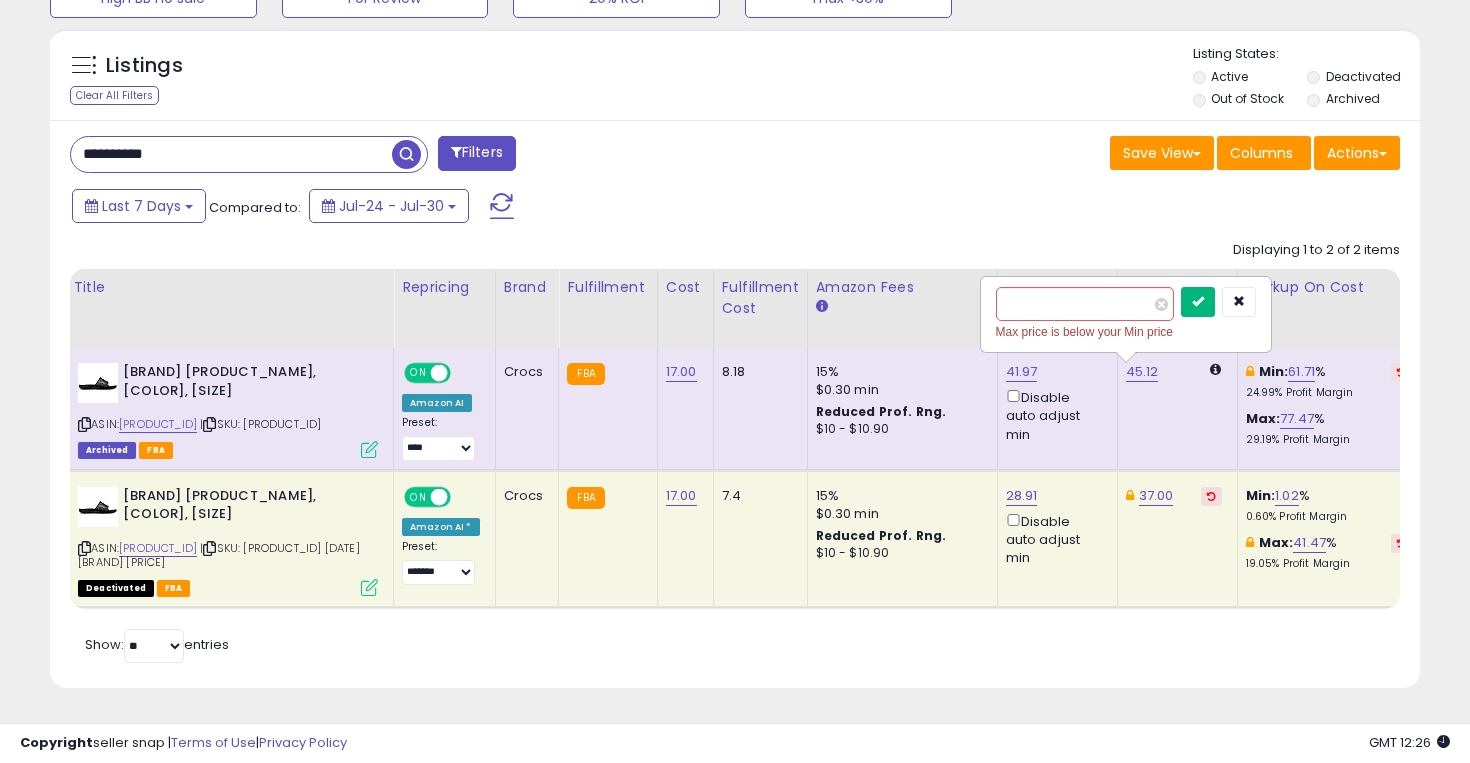 click at bounding box center [1198, 301] 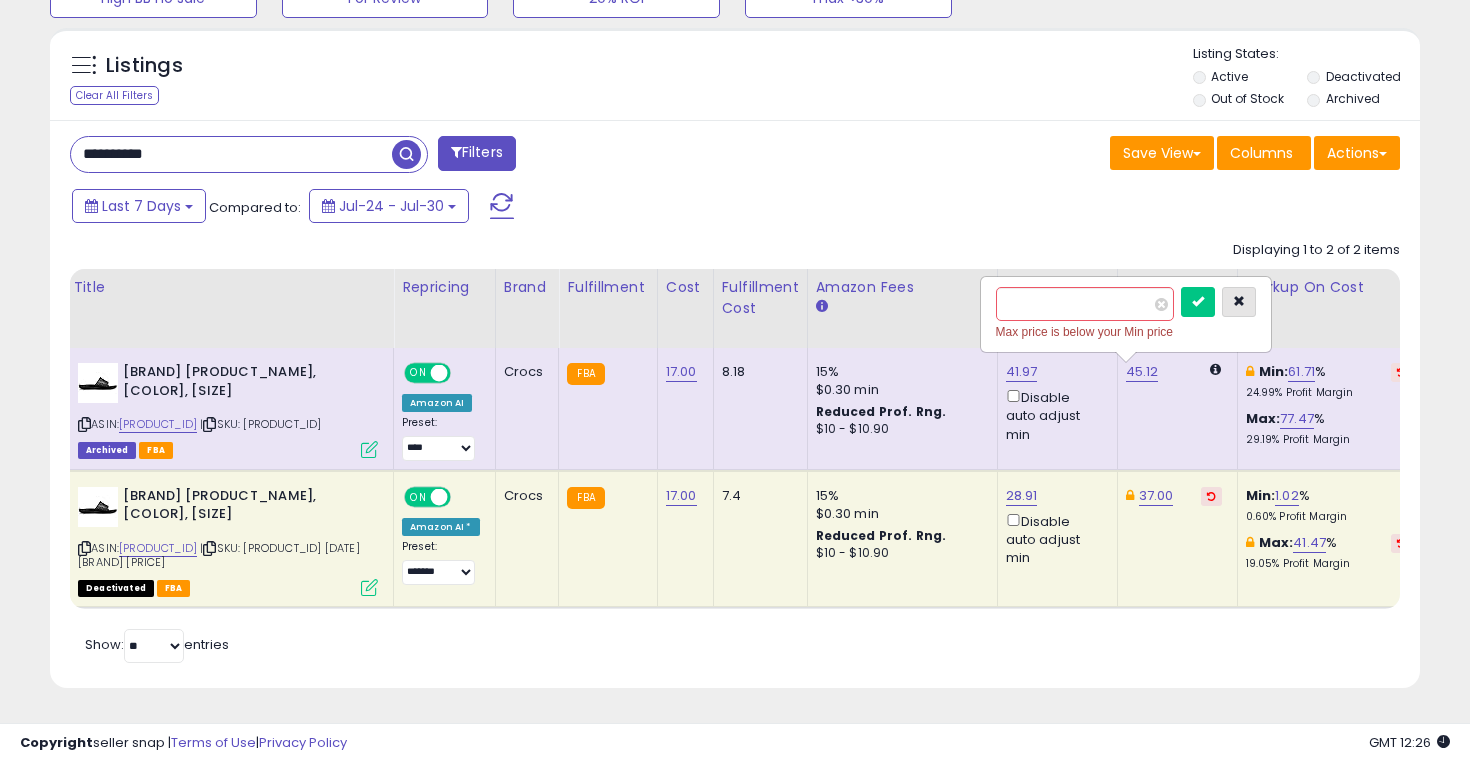 click at bounding box center [1239, 301] 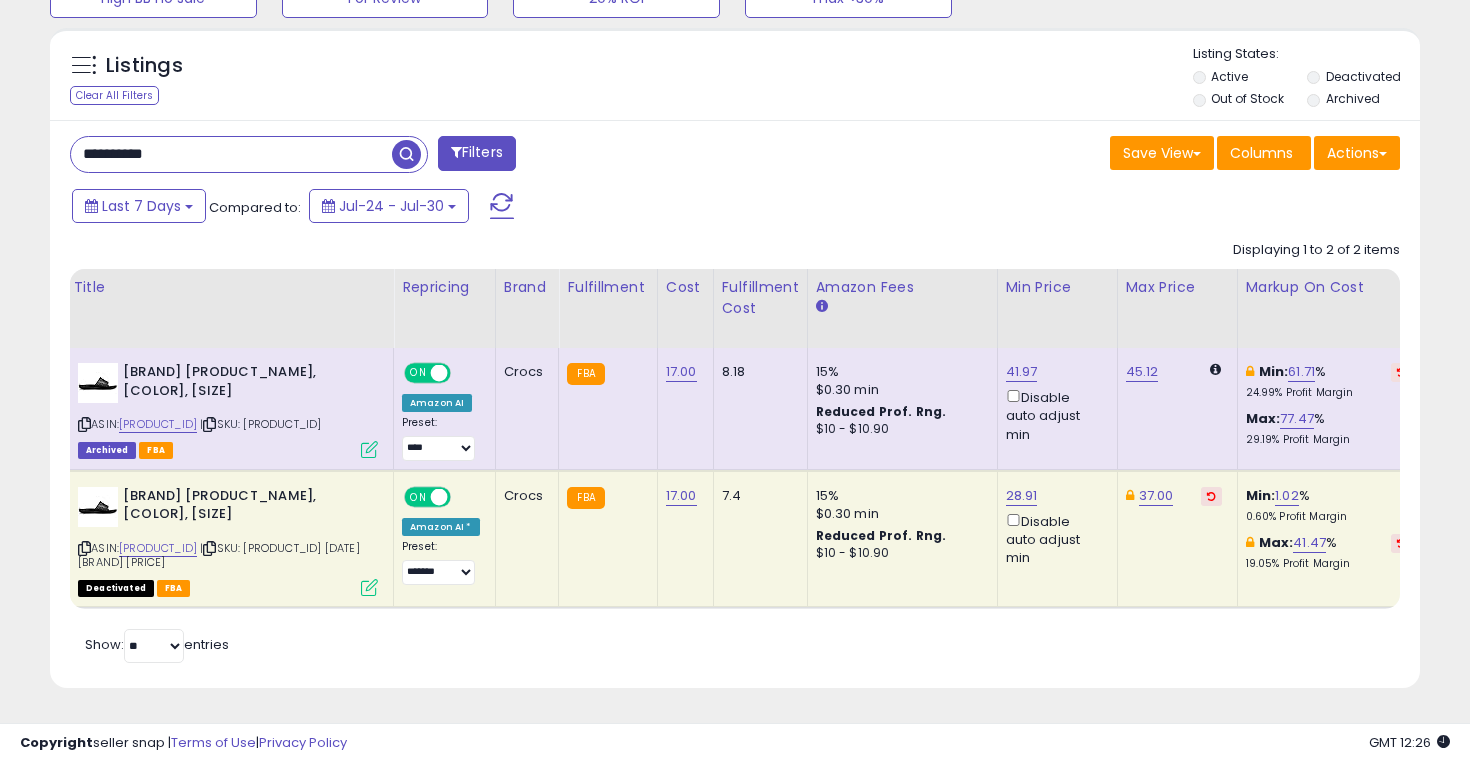 scroll, scrollTop: 0, scrollLeft: 0, axis: both 